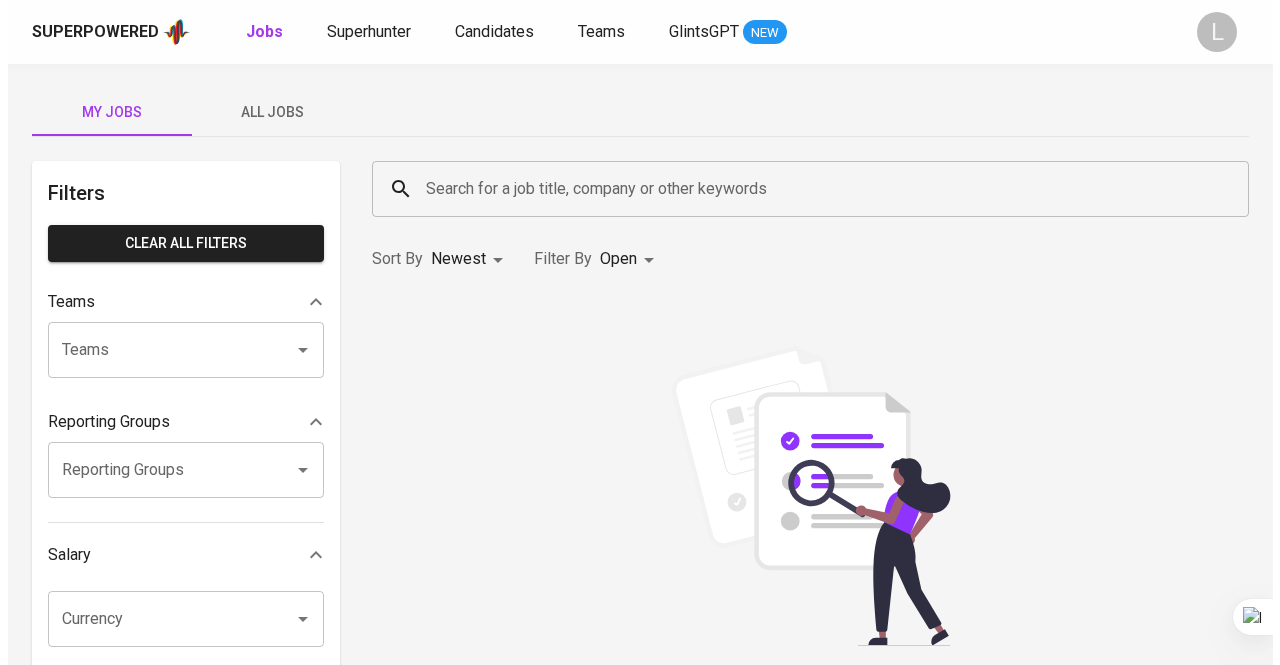 scroll, scrollTop: 0, scrollLeft: 0, axis: both 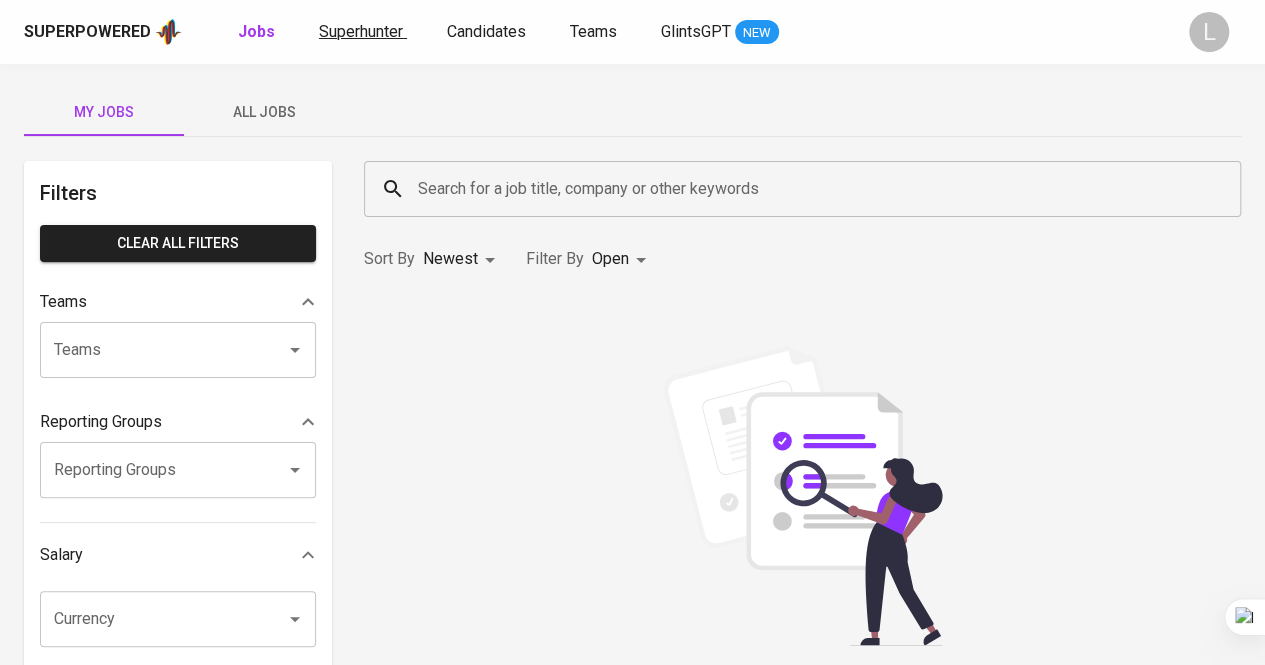 click on "Superhunter" at bounding box center (361, 31) 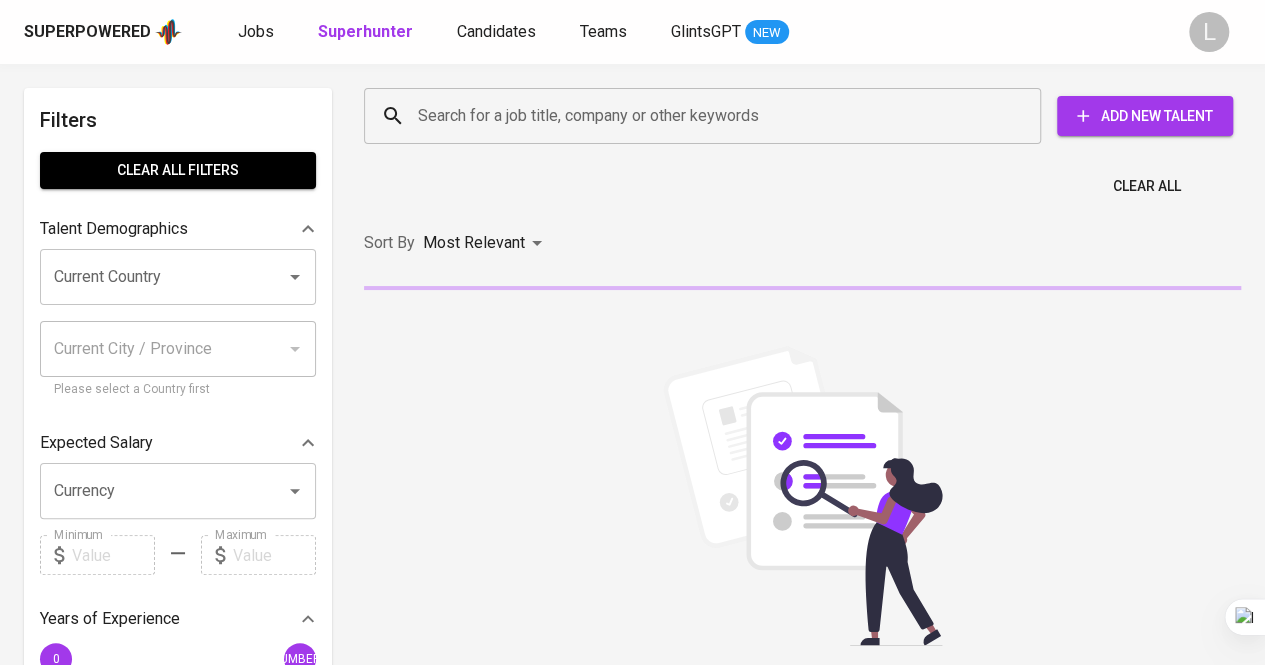 click on "Search for a job title, company or other keywords" at bounding box center (707, 116) 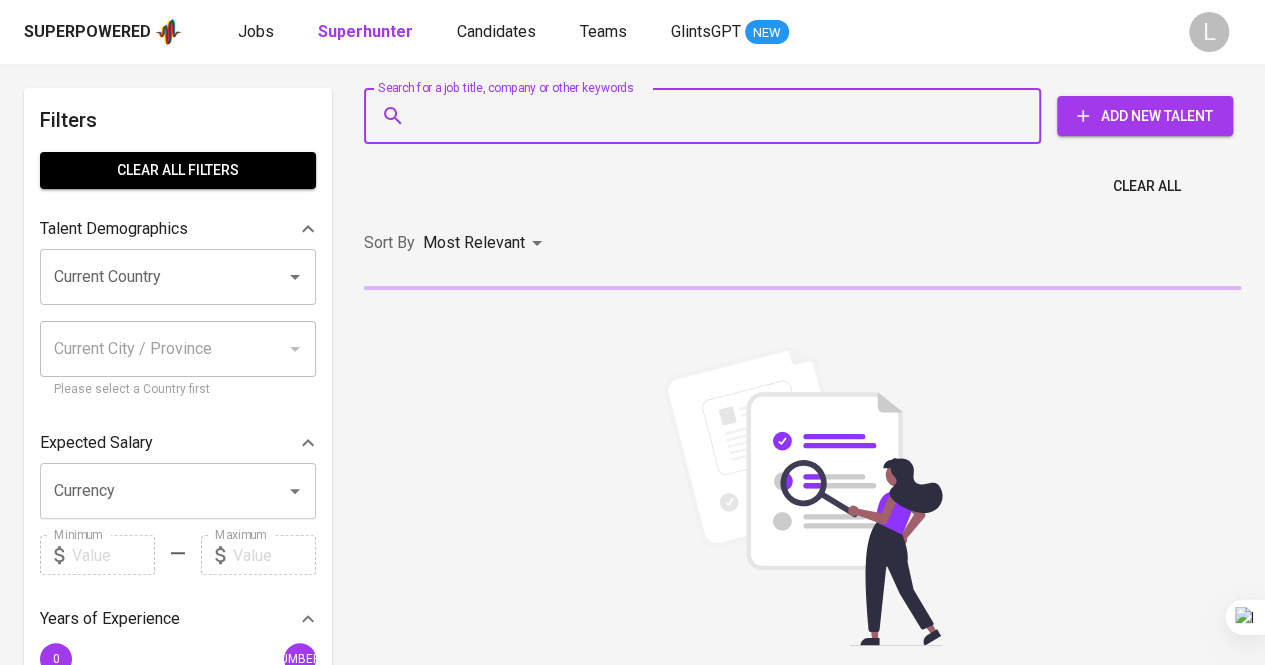paste on "[EMAIL]" 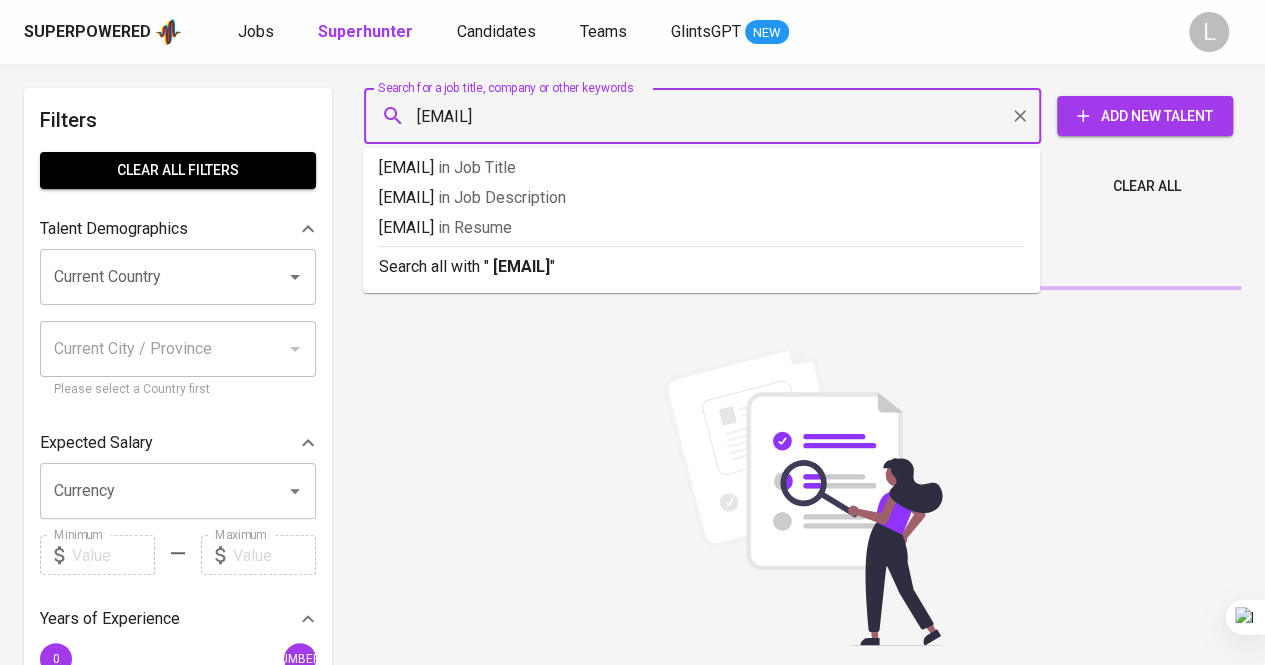type 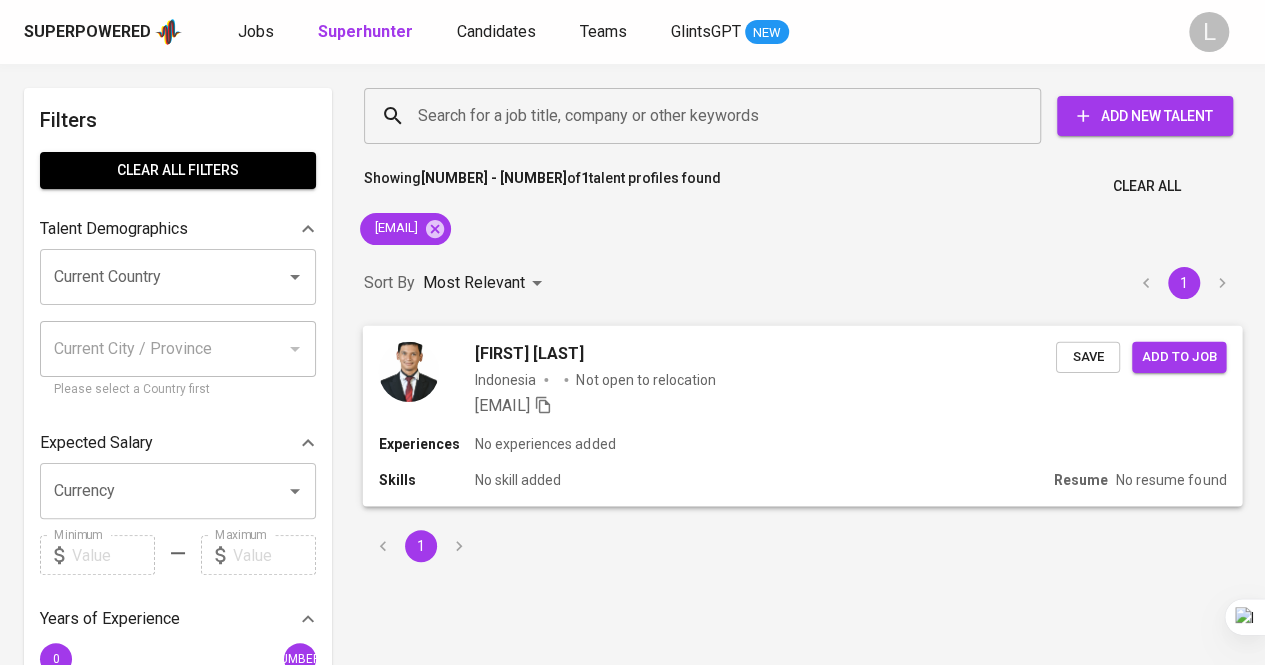 click on "[FIRST] [LAST]" at bounding box center (529, 353) 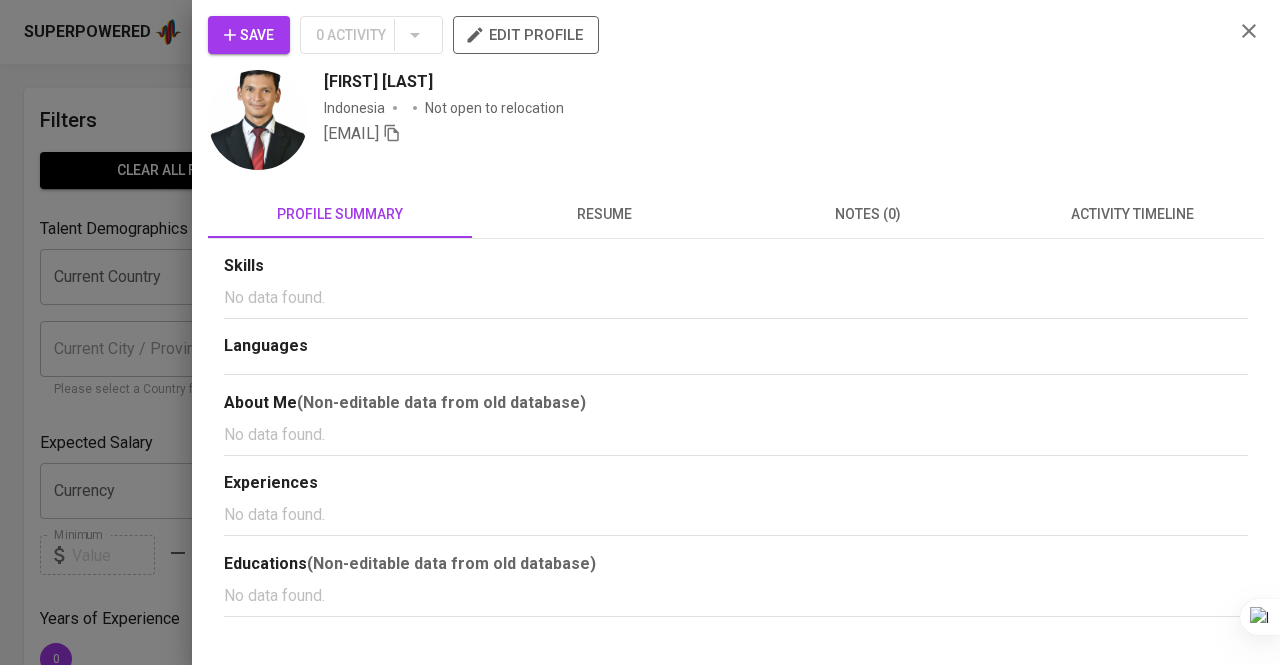 click on "resume" at bounding box center [340, 214] 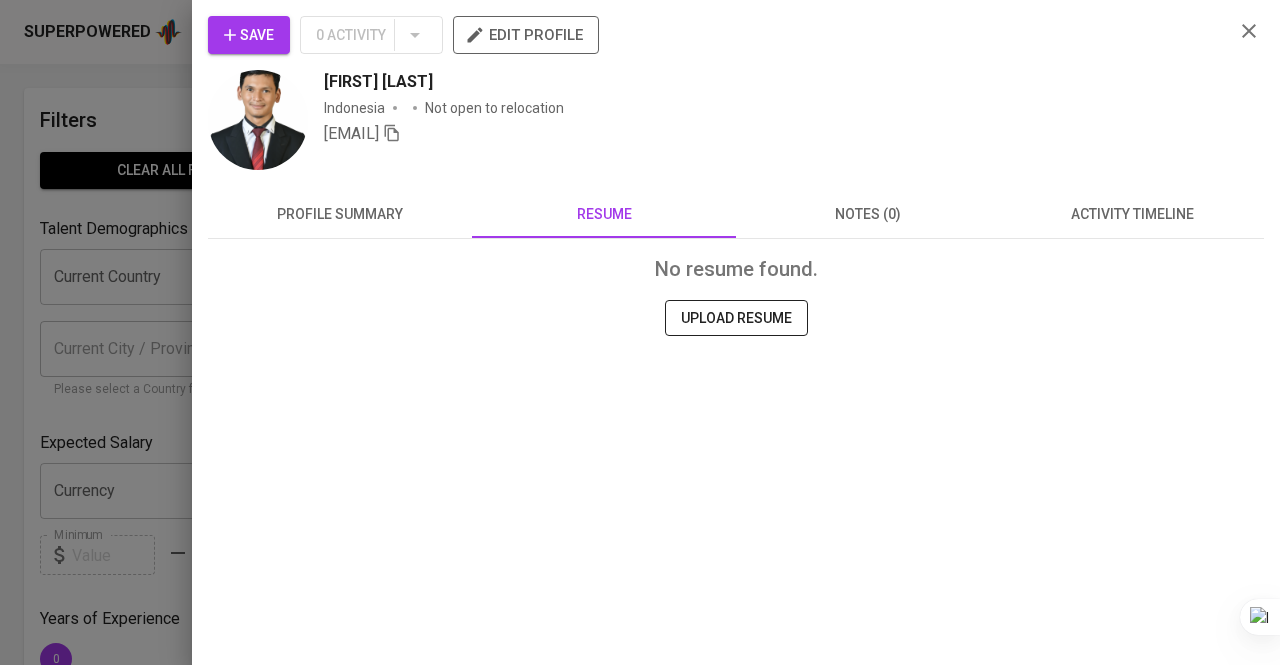 click on "profile summary" at bounding box center [340, 214] 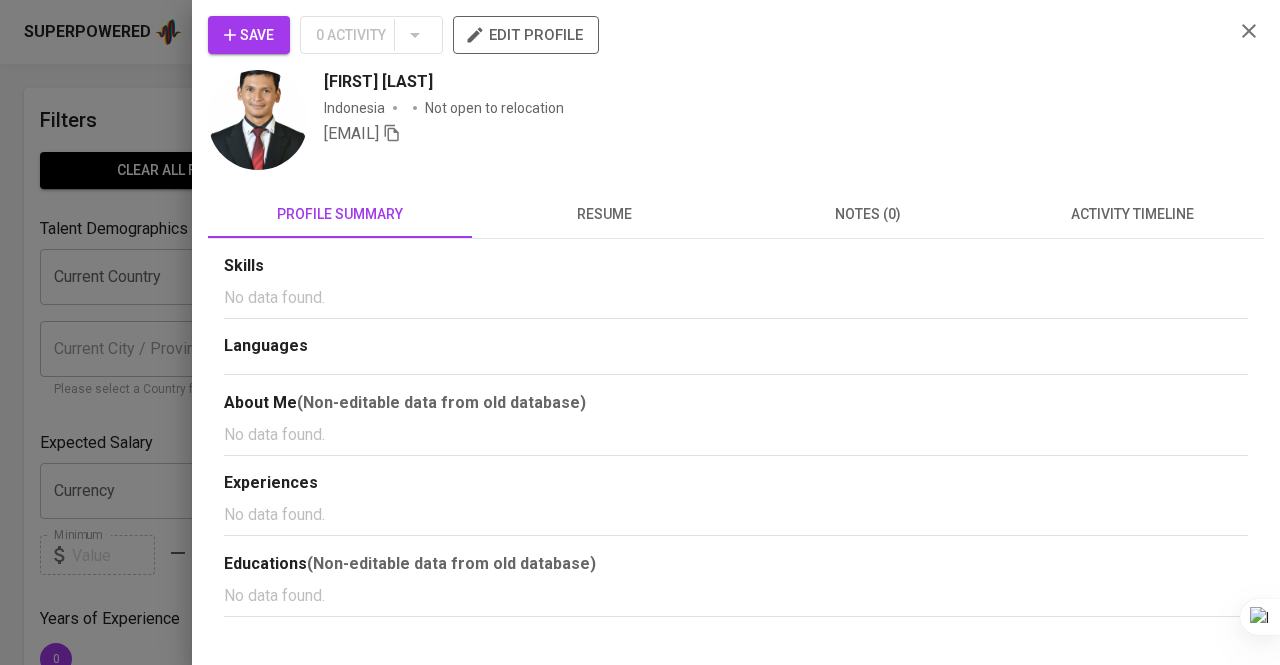 click at bounding box center [640, 332] 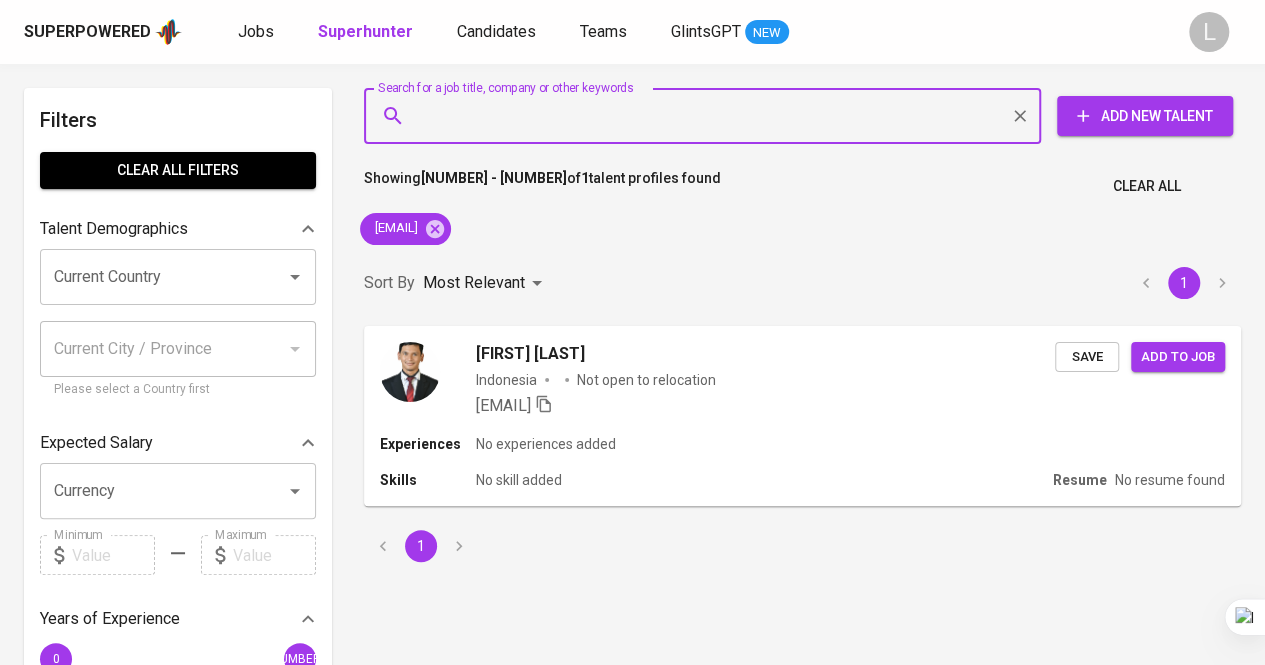 click on "Search for a job title, company or other keywords" at bounding box center (707, 116) 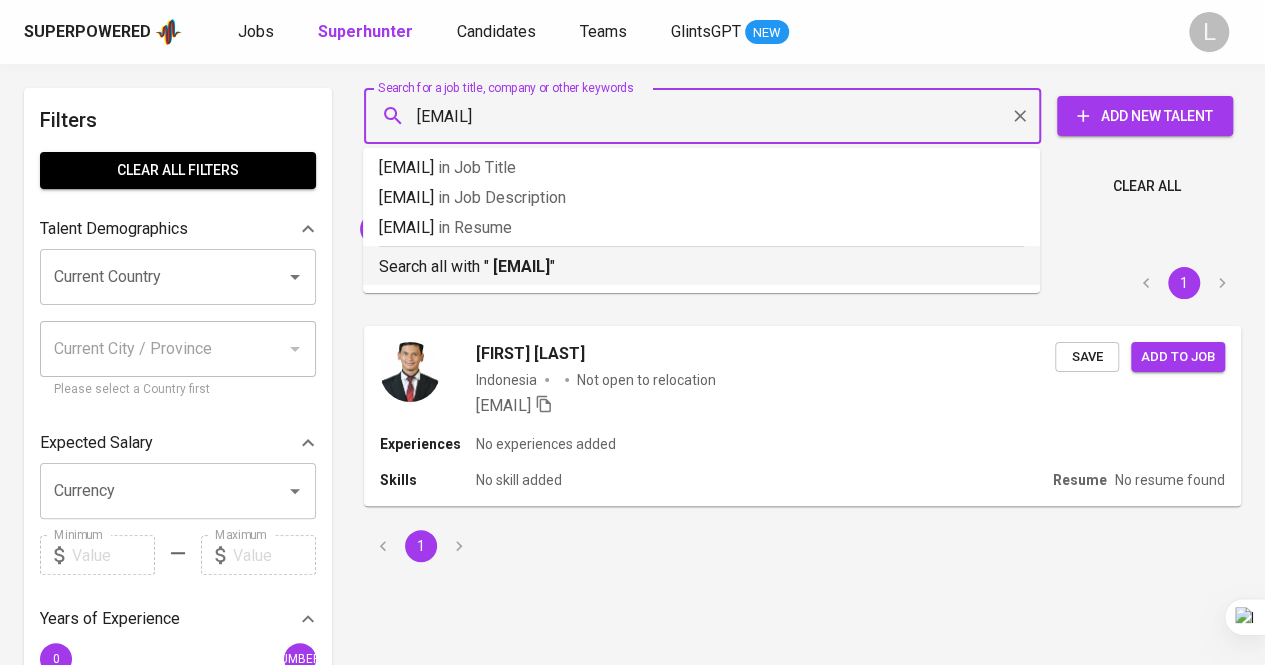 click on "flowerglassbody@gmail.com" at bounding box center (521, 266) 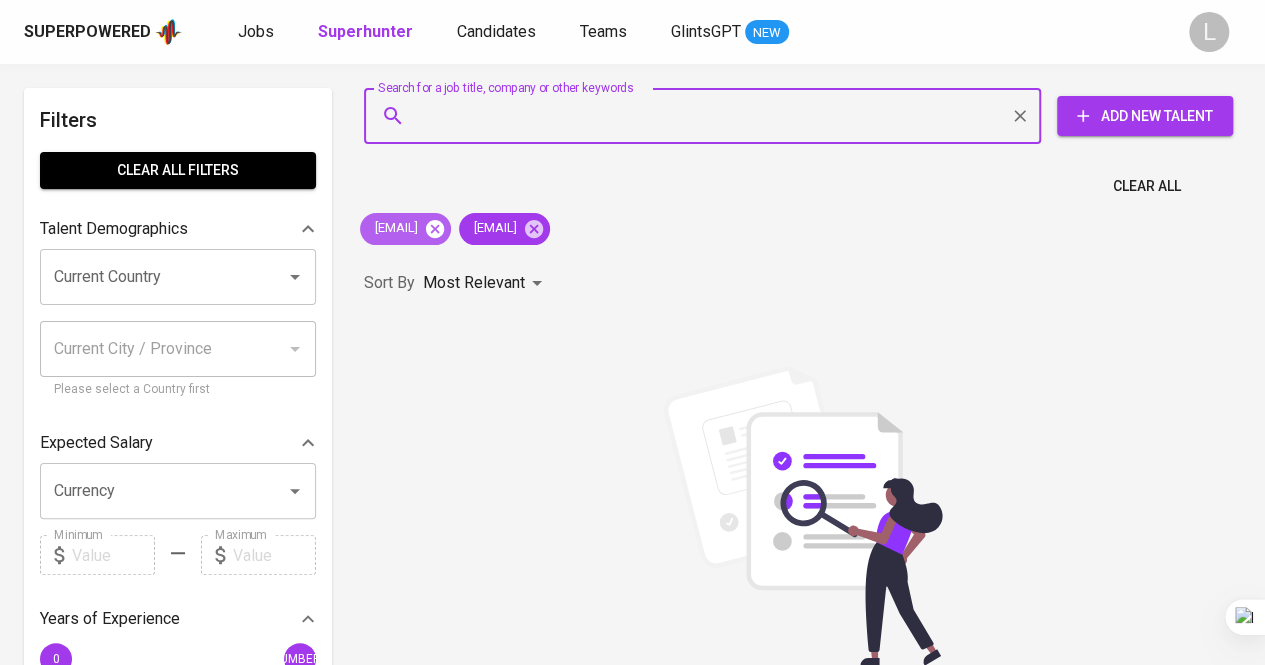click at bounding box center (435, 229) 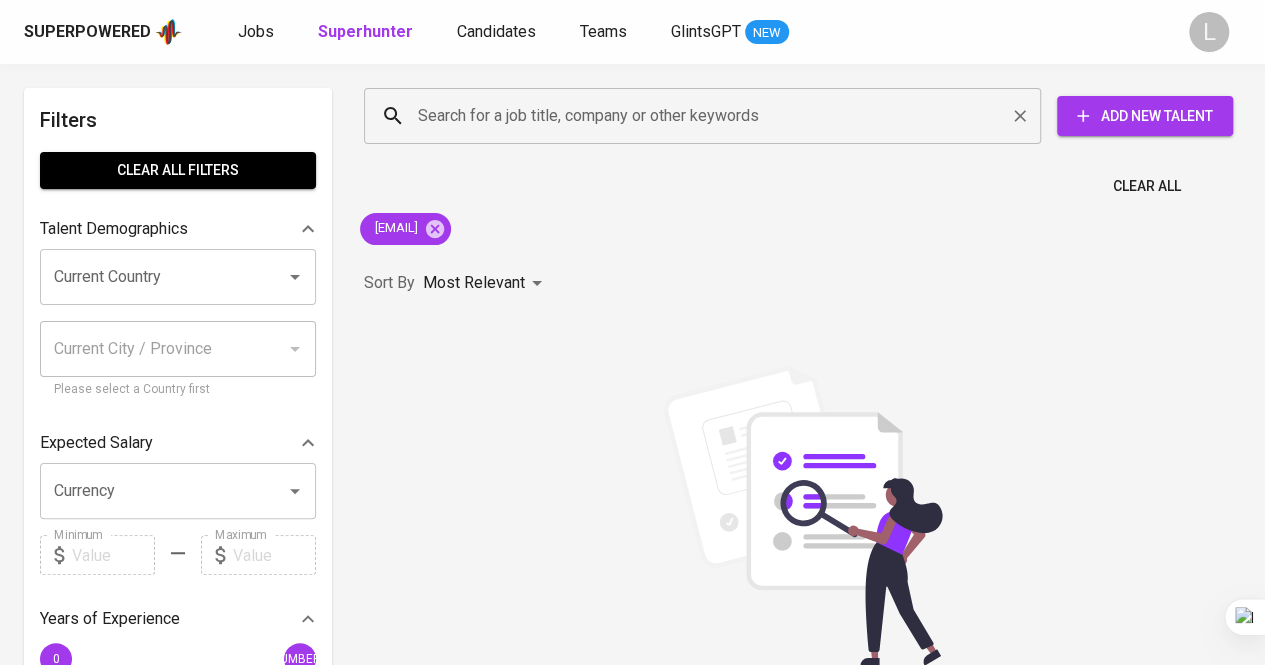 click on "Search for a job title, company or other keywords" at bounding box center [707, 116] 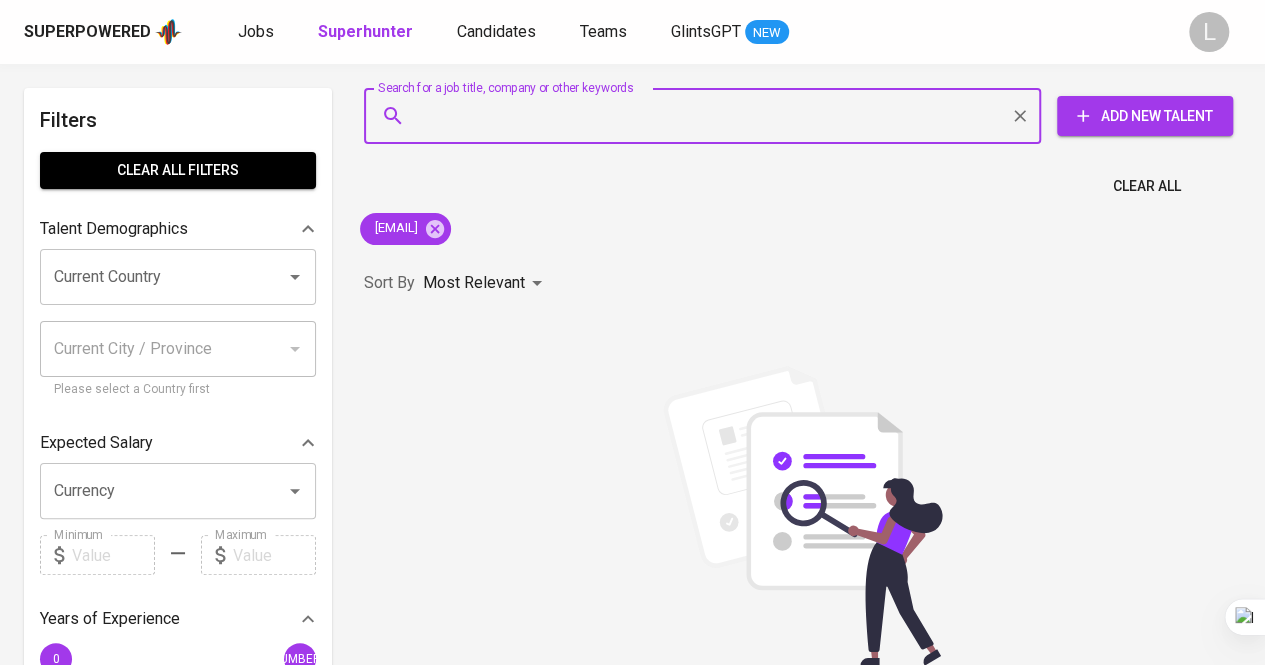 paste on "sutan19sutan@gmail.com" 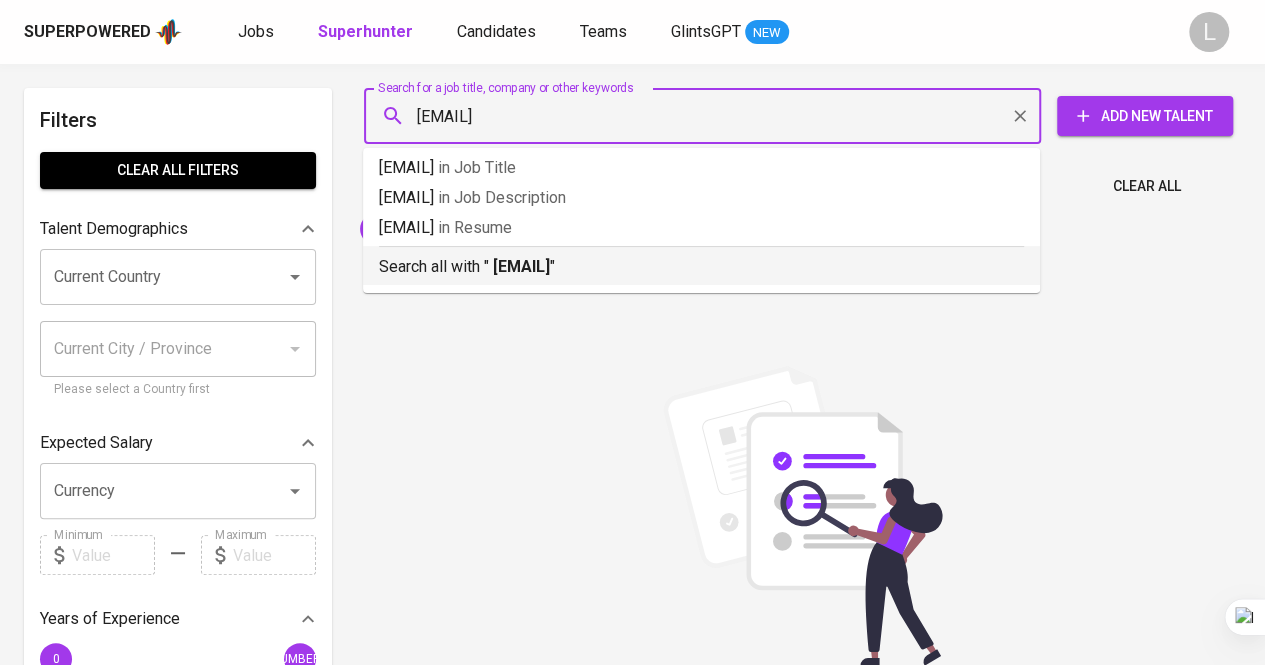 click on "Search all with " sutan19sutan@gmail.com "" at bounding box center (701, 267) 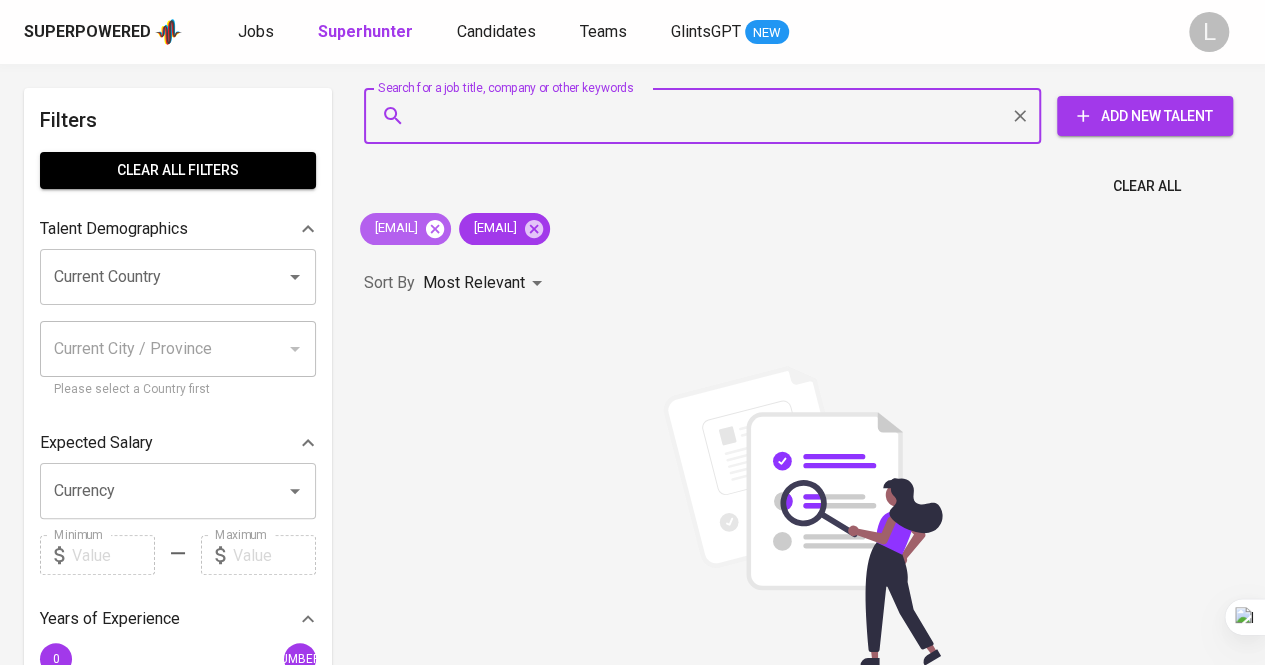 click at bounding box center (435, 229) 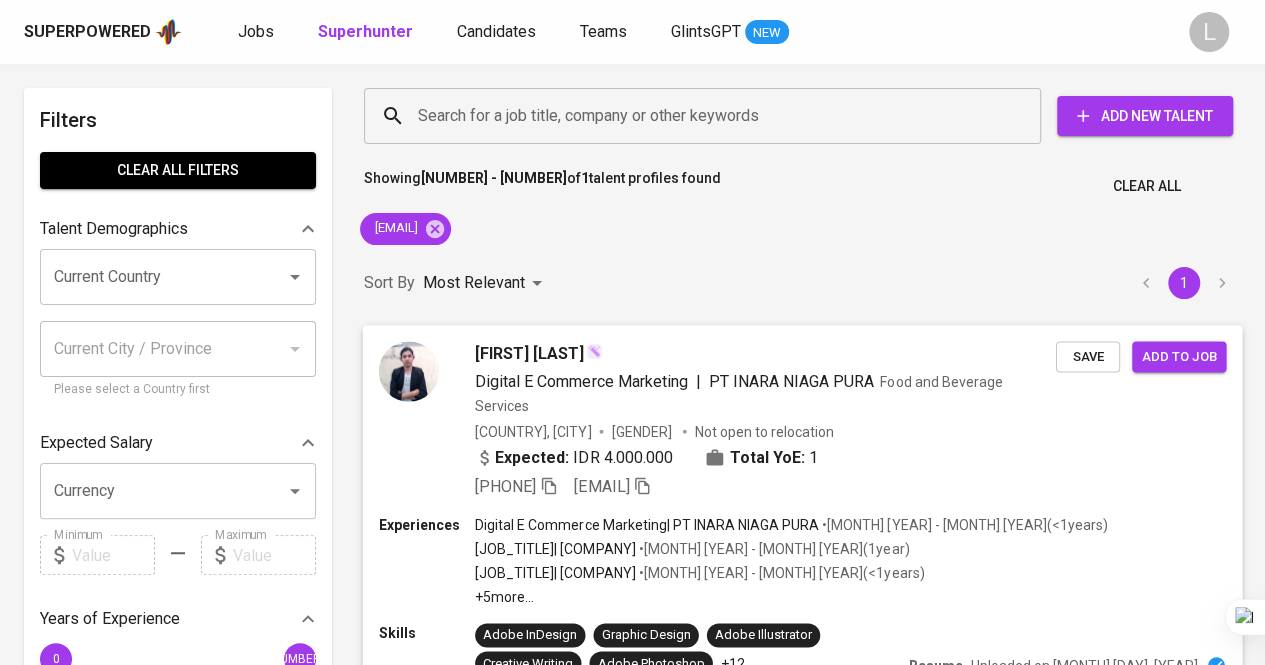 click on "sutan fadlurahman" at bounding box center [529, 353] 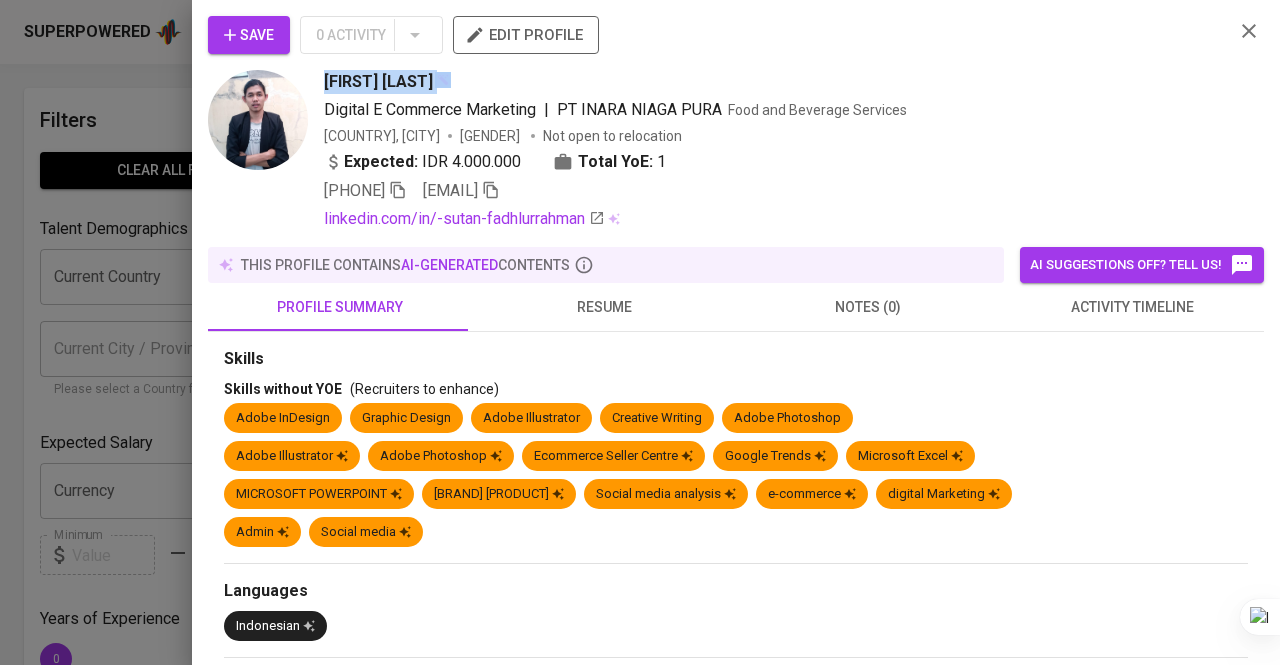 drag, startPoint x: 320, startPoint y: 81, endPoint x: 462, endPoint y: 91, distance: 142.35168 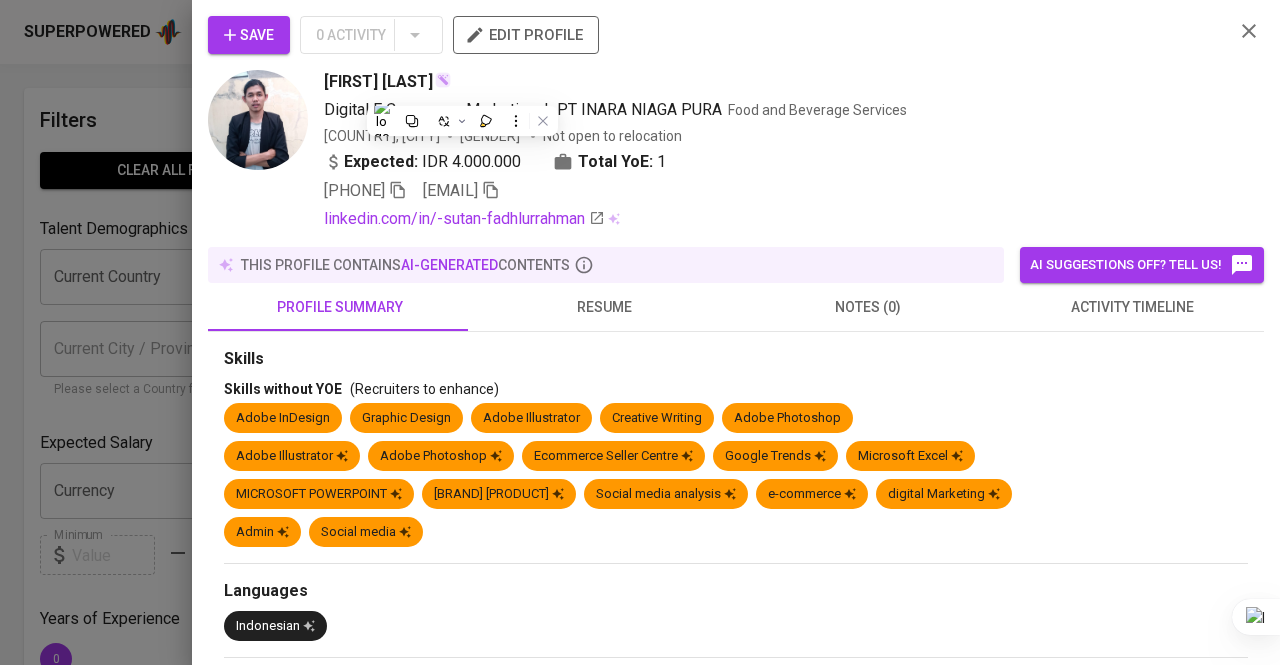 click on "+62 895-2649-4353" at bounding box center (365, 191) 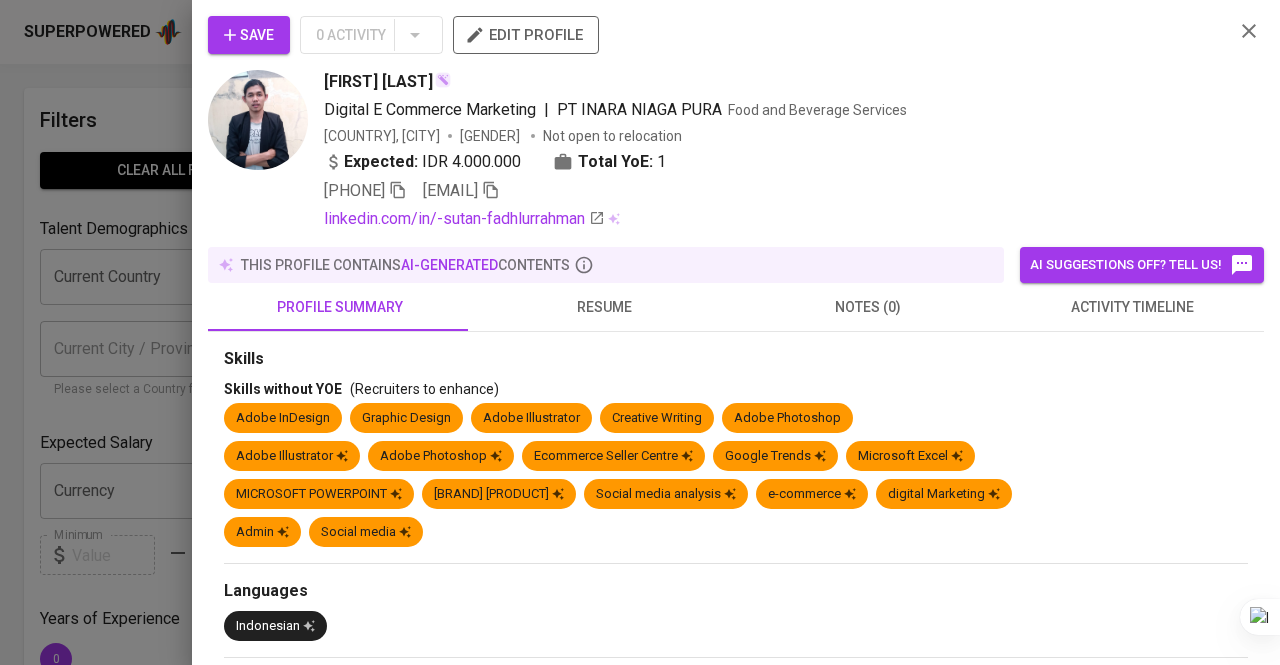 click at bounding box center (398, 190) 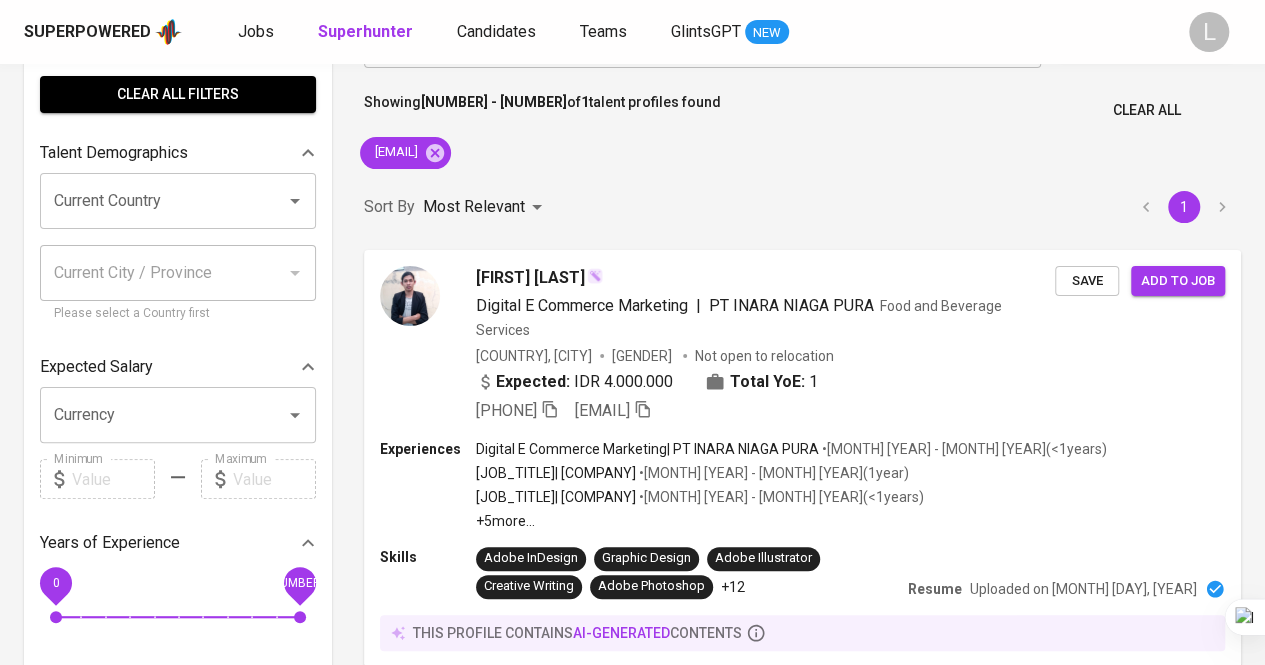 scroll, scrollTop: 0, scrollLeft: 0, axis: both 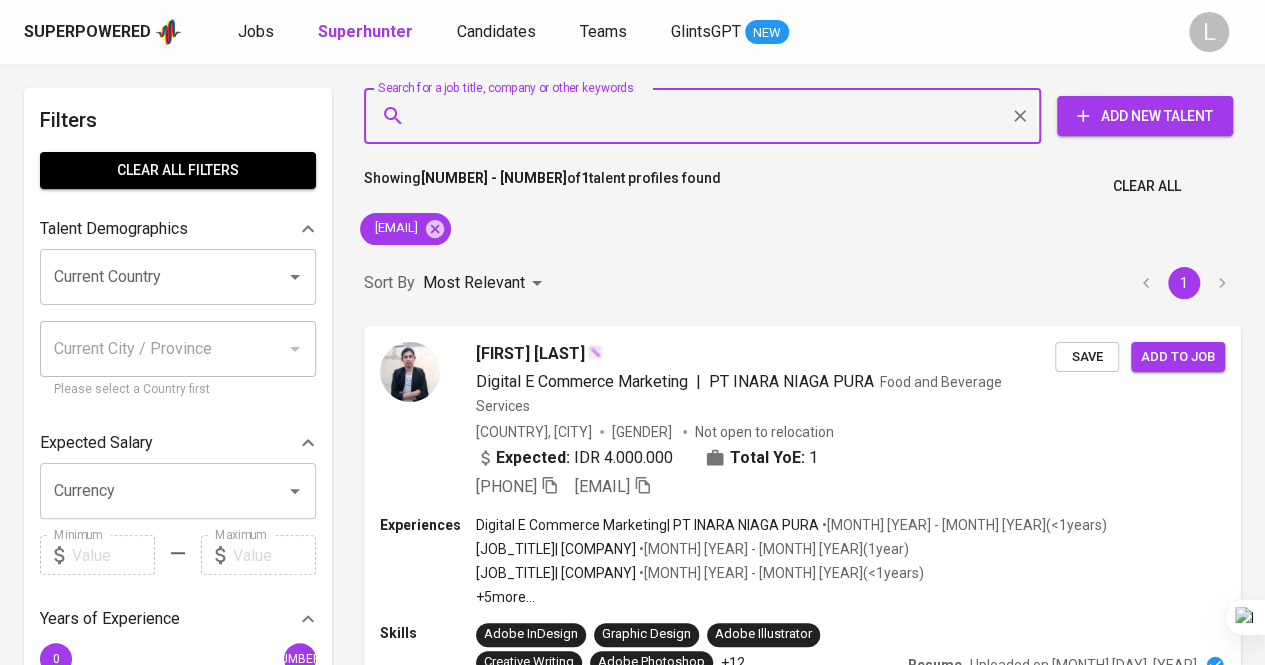 click on "Search for a job title, company or other keywords" at bounding box center [707, 116] 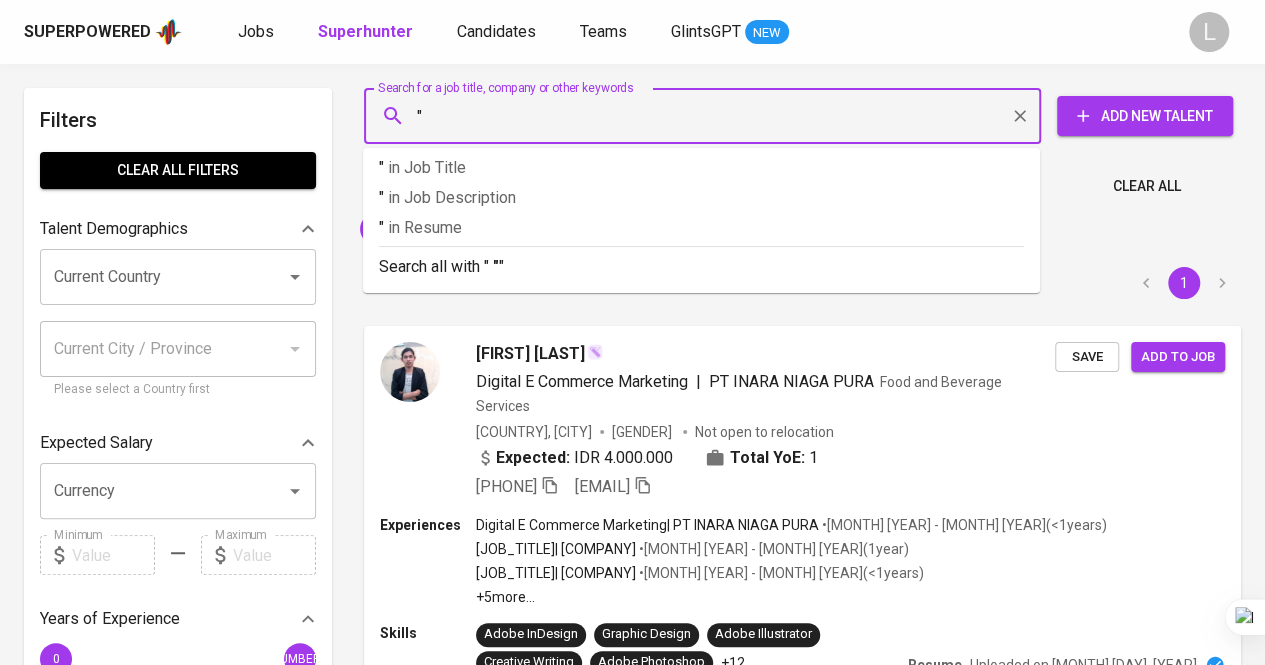 paste on "mitamaengkom" 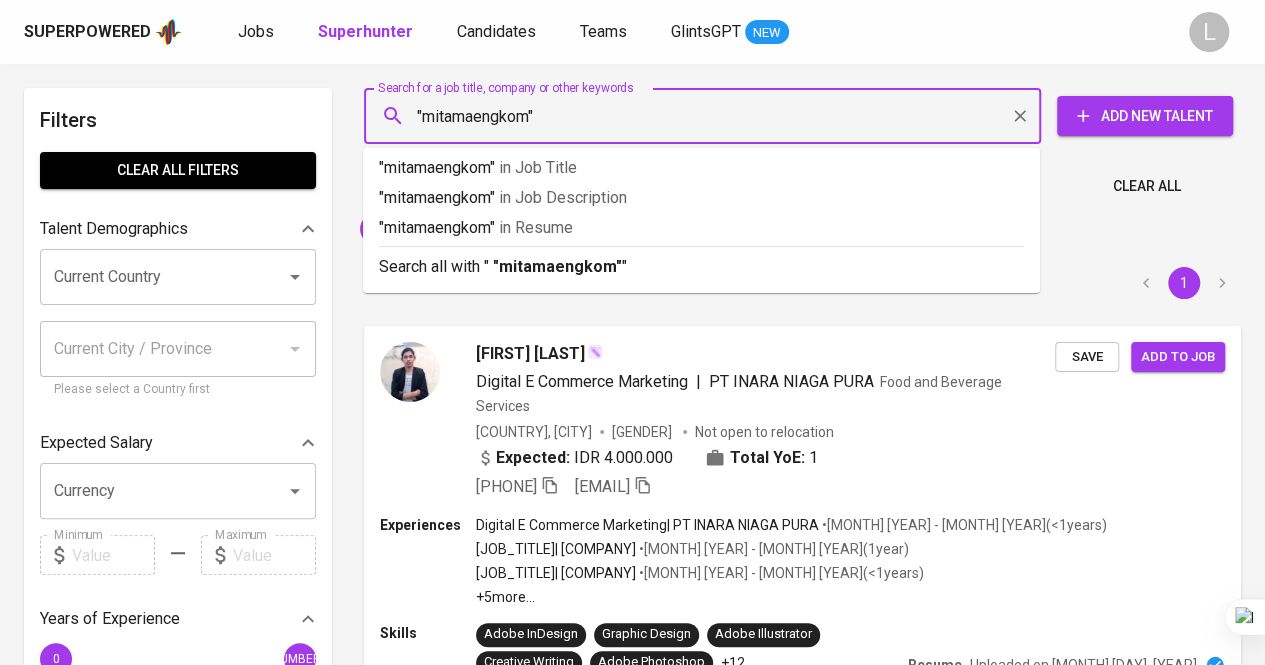 click on ""mitamaengkom"" at bounding box center [707, 116] 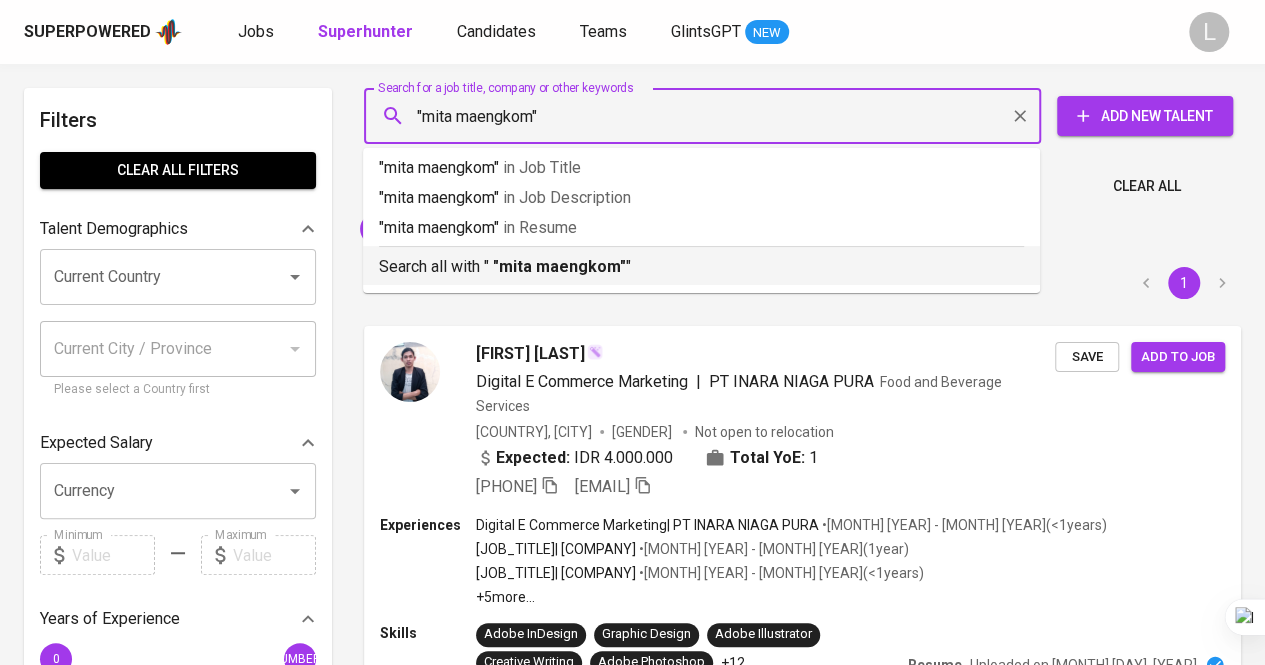 click on "Search all with " "mita maengkom" "" at bounding box center (701, 267) 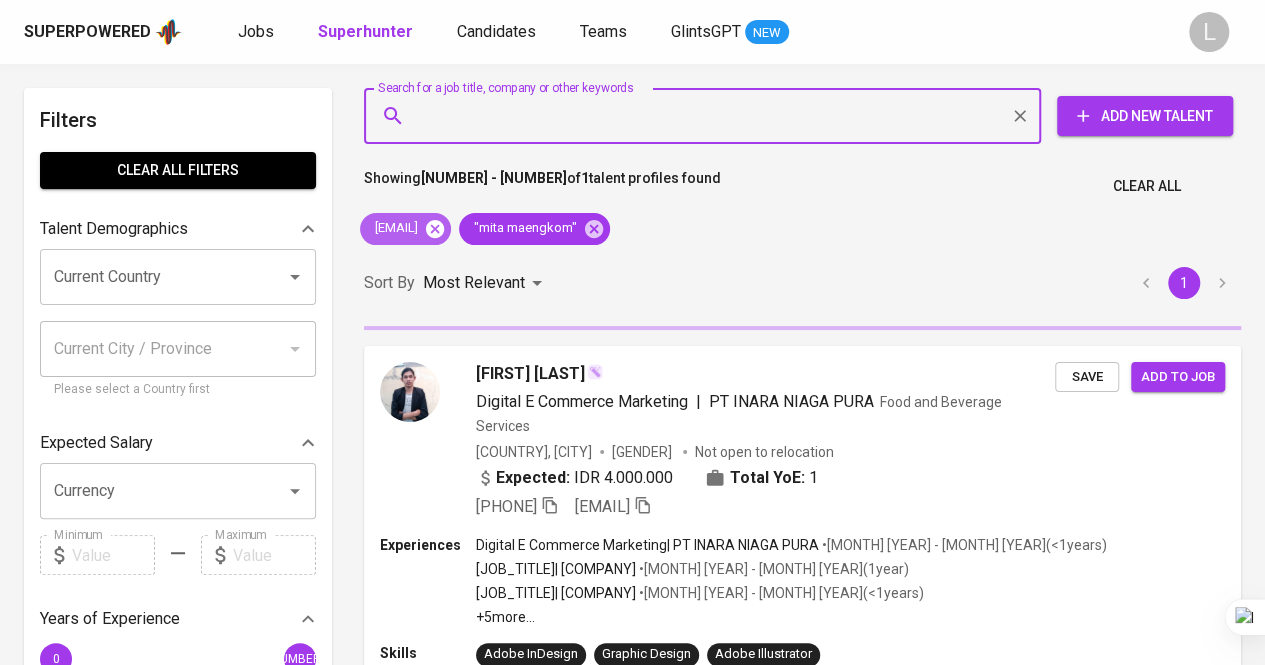 click at bounding box center (435, 229) 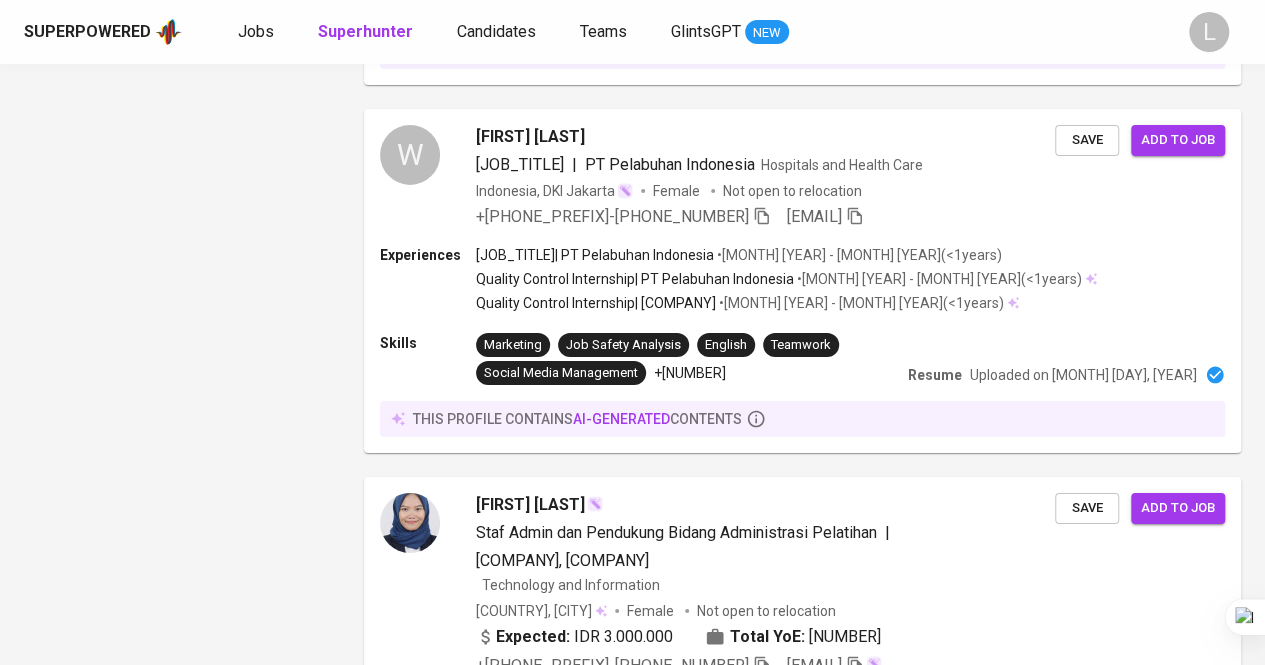 scroll, scrollTop: 3261, scrollLeft: 0, axis: vertical 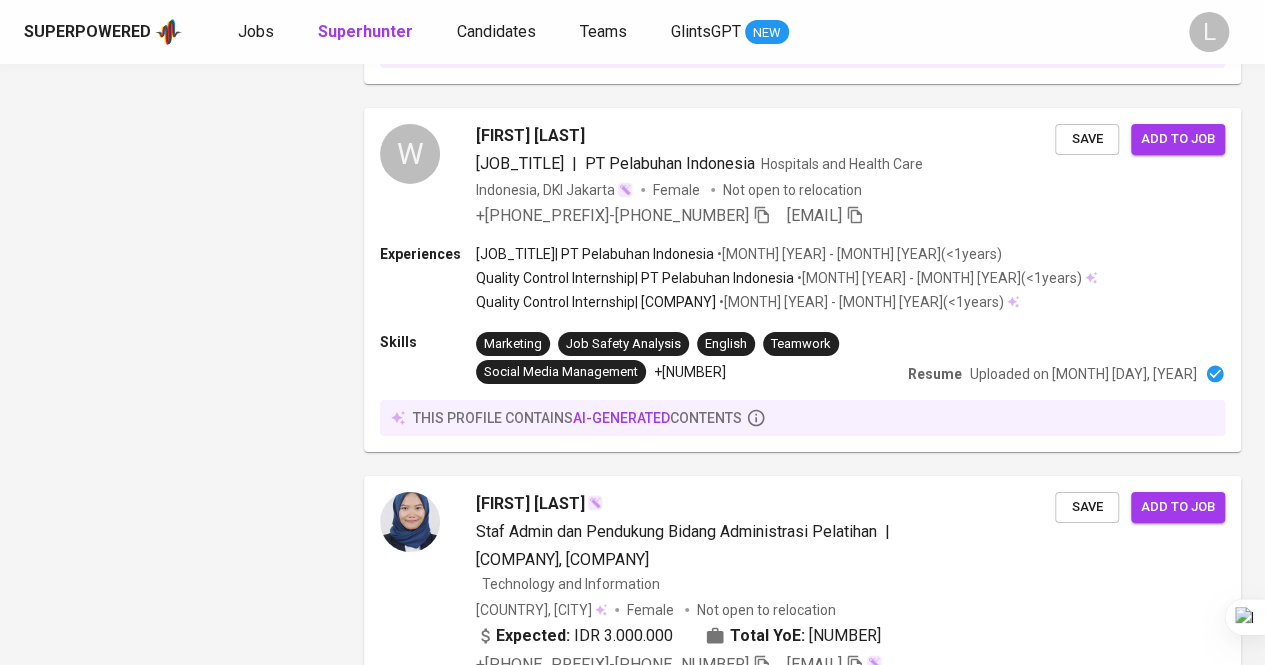 click on "Filters Clear All filters Talent Demographics Current Country Current Country Current City / Province Current City / Province Please select a Country first Expected Salary Currency Currency Minimum Minimum Maximum Maximum Years of Experience 0 10+ Requirements Languages Languages Roles Roles Skills Skills Industries Industries Exclude Contacted Talents (by you & other recruiters) clear 3 days ago 7 days ago 14 days ago Talent Status Actively Looking Open to Opportunities Not Open to Opportunities Gender Male Female Talent Profile Contains Phone Number Resume" at bounding box center (178, -1102) 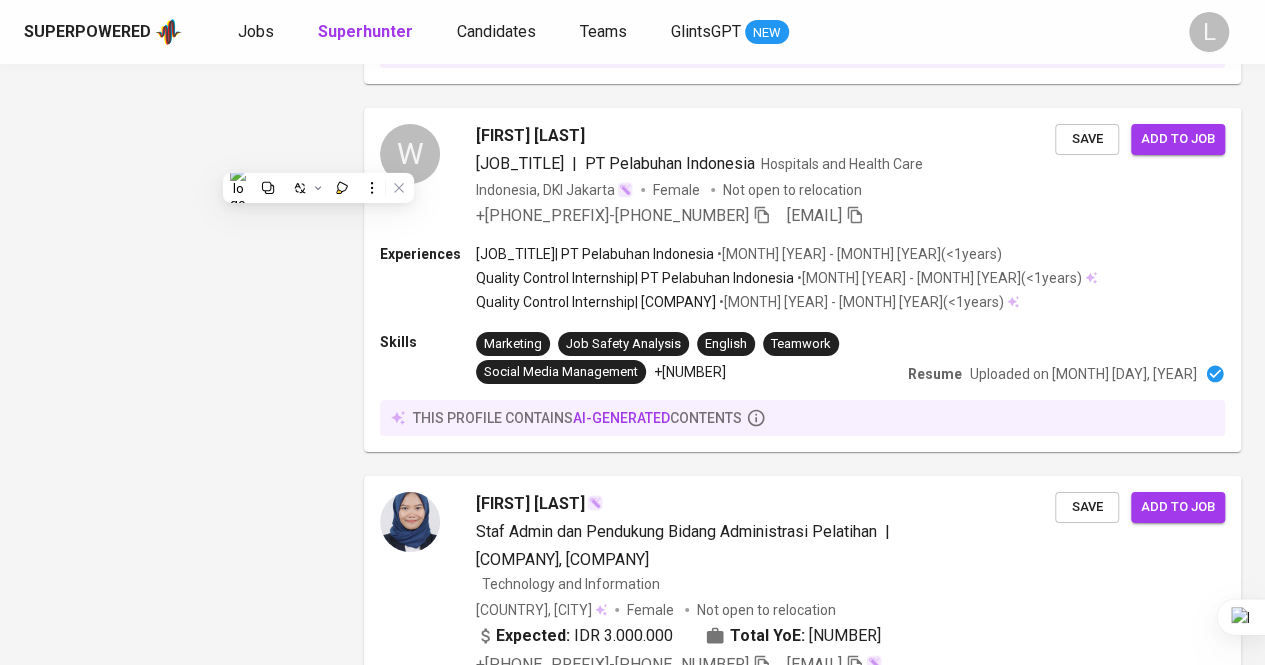 click on "Filters Clear All filters Talent Demographics Current Country Current Country Current City / Province Current City / Province Please select a Country first Expected Salary Currency Currency Minimum Minimum Maximum Maximum Years of Experience 0 10+ Requirements Languages Languages Roles Roles Skills Skills Industries Industries Exclude Contacted Talents (by you & other recruiters) clear 3 days ago 7 days ago 14 days ago Talent Status Actively Looking Open to Opportunities Not Open to Opportunities Gender Male Female Talent Profile Contains Phone Number Resume" at bounding box center (178, -1102) 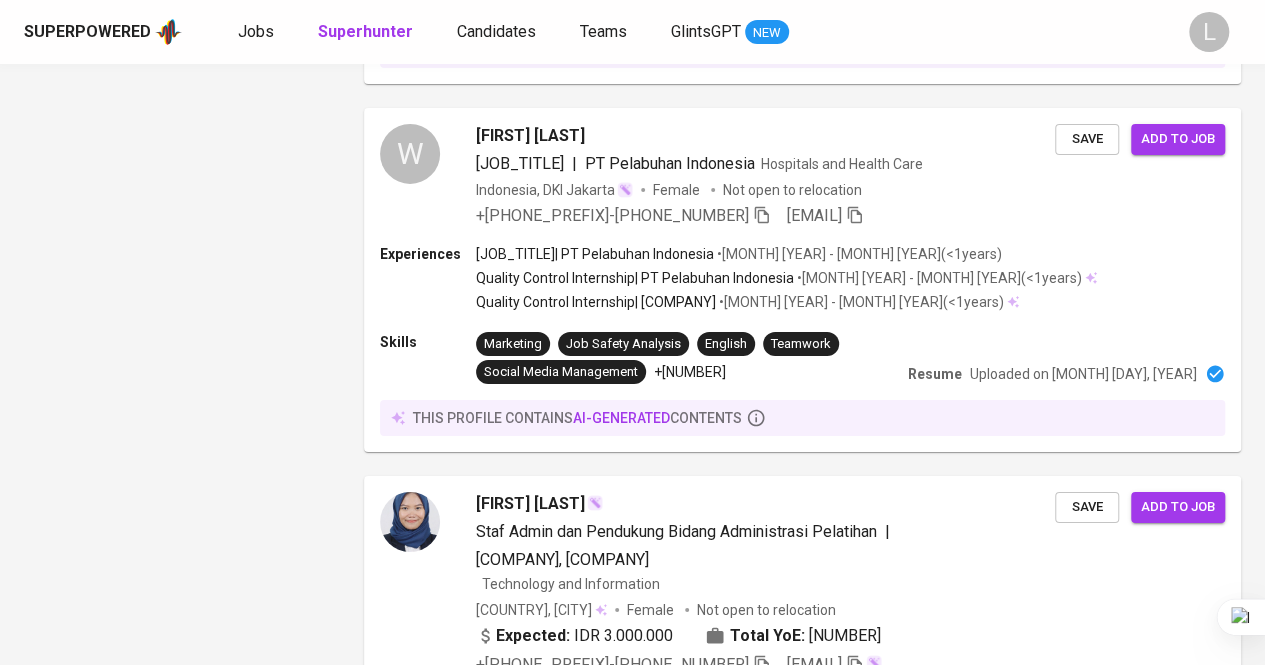 click on "Filters Clear All filters Talent Demographics Current Country Current Country Current City / Province Current City / Province Please select a Country first Expected Salary Currency Currency Minimum Minimum Maximum Maximum Years of Experience 0 10+ Requirements Languages Languages Roles Roles Skills Skills Industries Industries Exclude Contacted Talents (by you & other recruiters) clear 3 days ago 7 days ago 14 days ago Talent Status Actively Looking Open to Opportunities Not Open to Opportunities Gender Male Female Talent Profile Contains Phone Number Resume" at bounding box center (178, -1102) 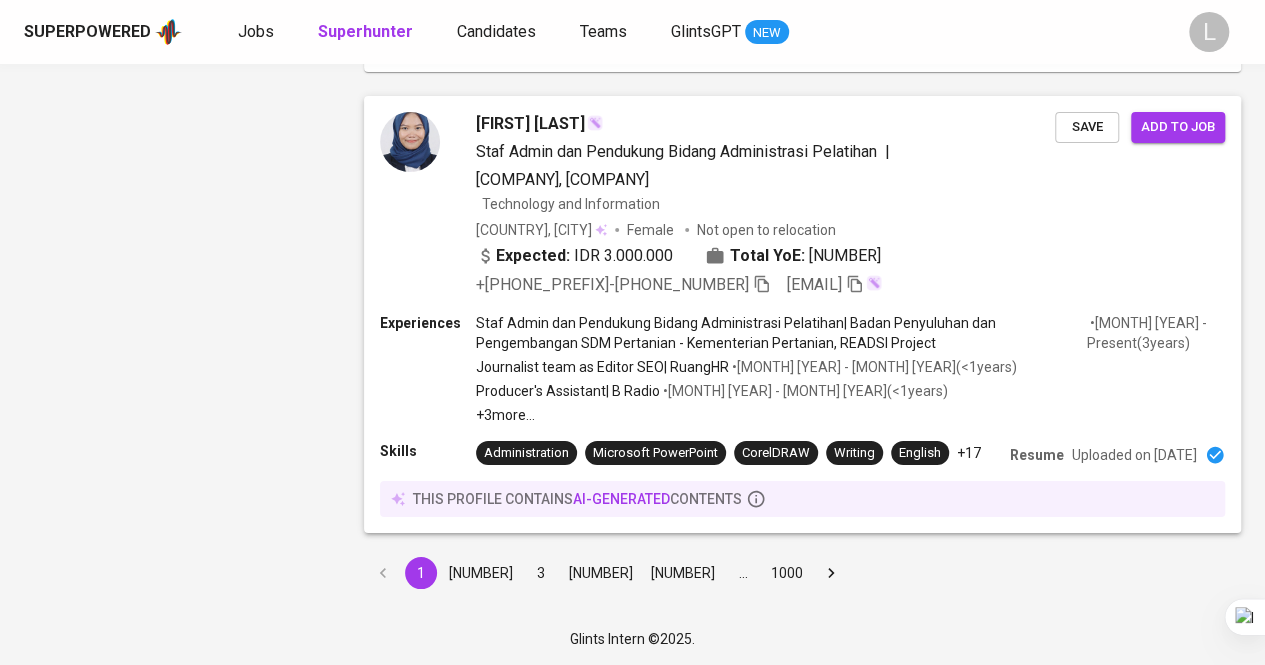 scroll, scrollTop: 3690, scrollLeft: 0, axis: vertical 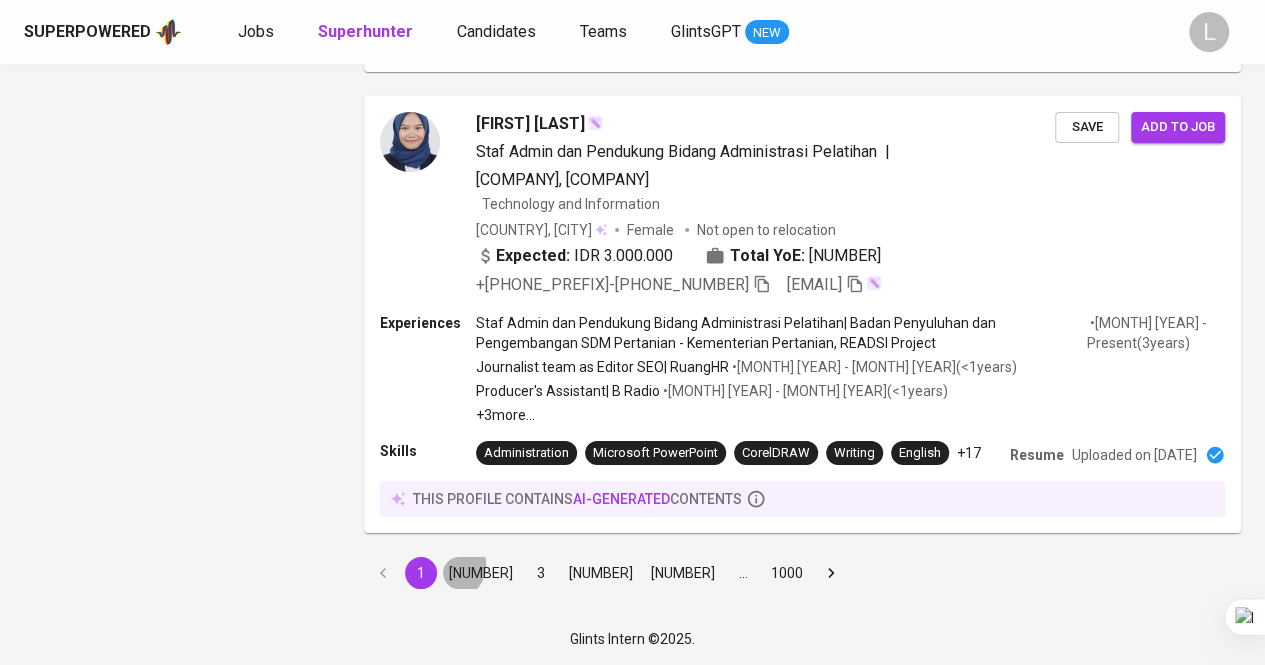 click on "2" at bounding box center (481, 573) 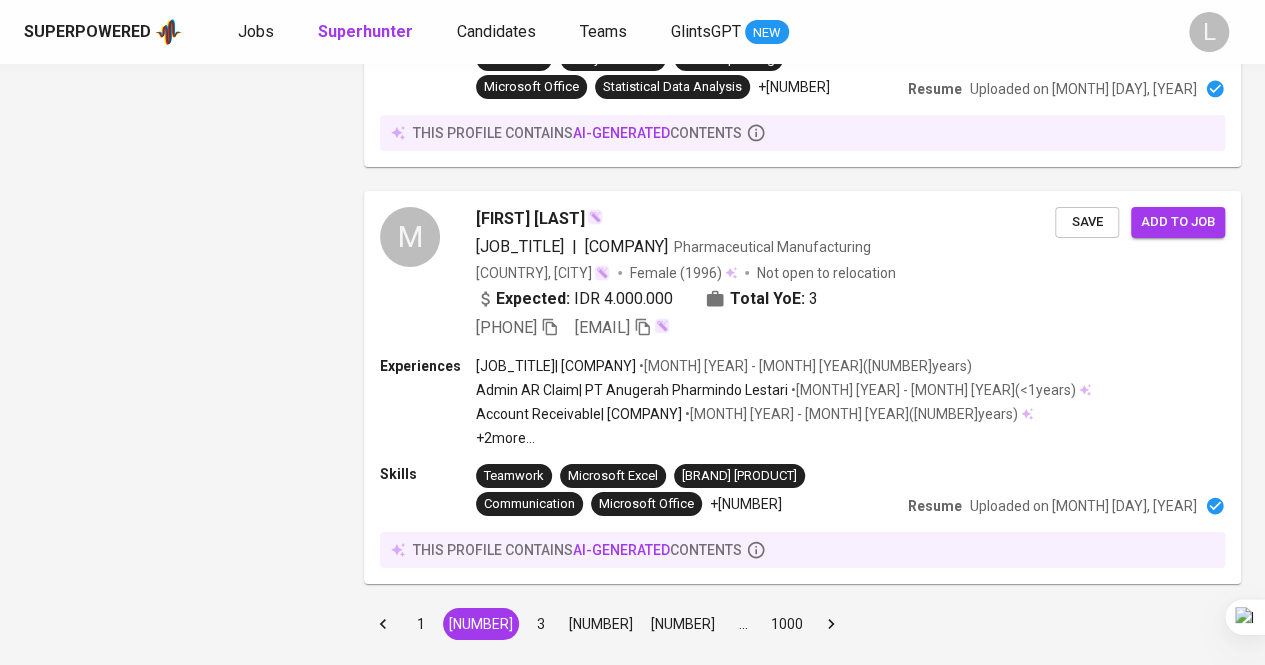 scroll, scrollTop: 3563, scrollLeft: 0, axis: vertical 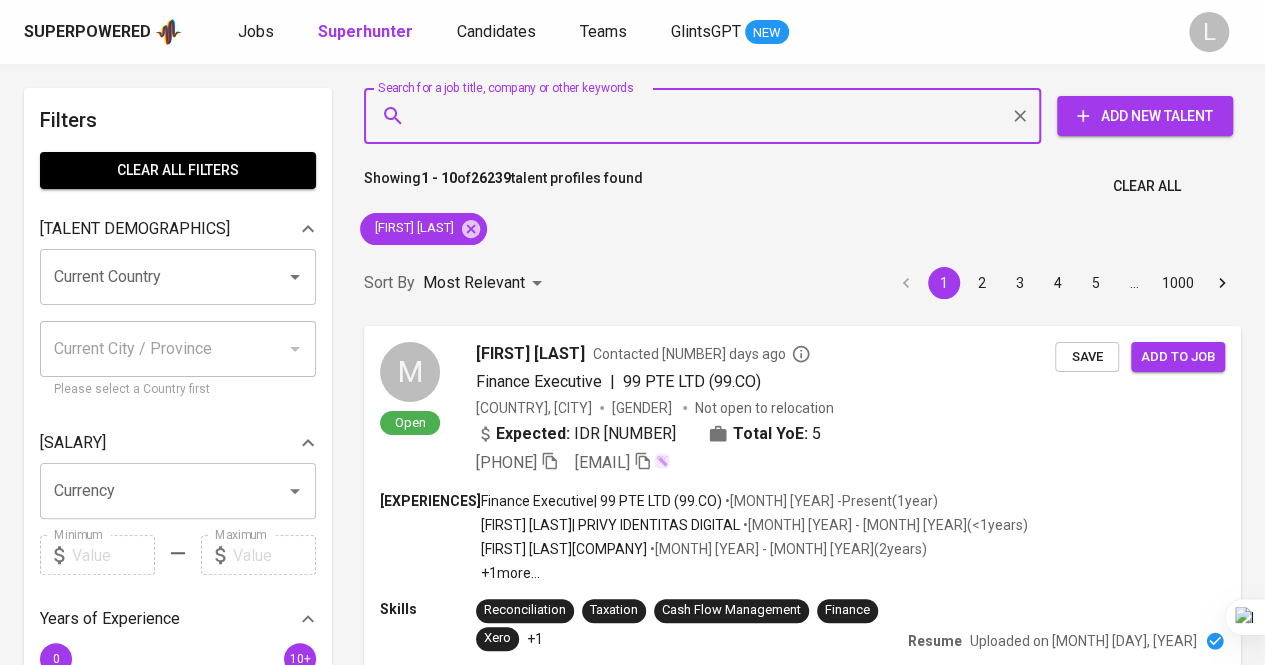 click on "Search for a job title, company or other keywords" at bounding box center [707, 116] 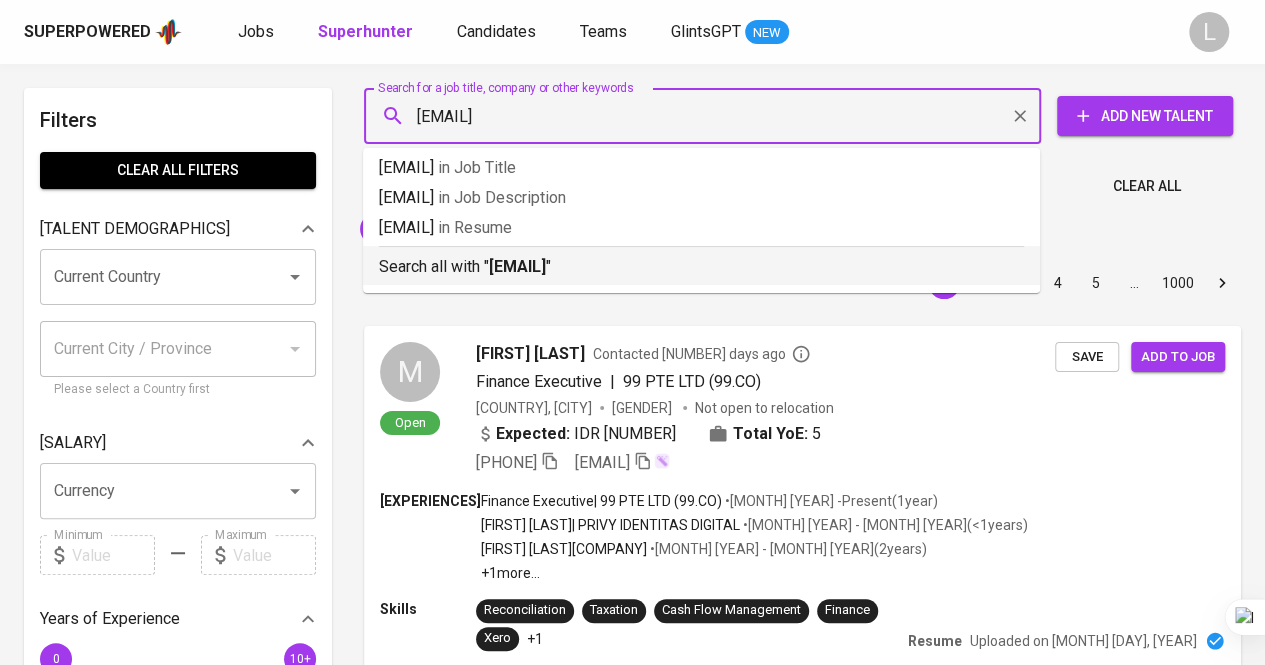 click on "[EMAIL]" at bounding box center (517, 266) 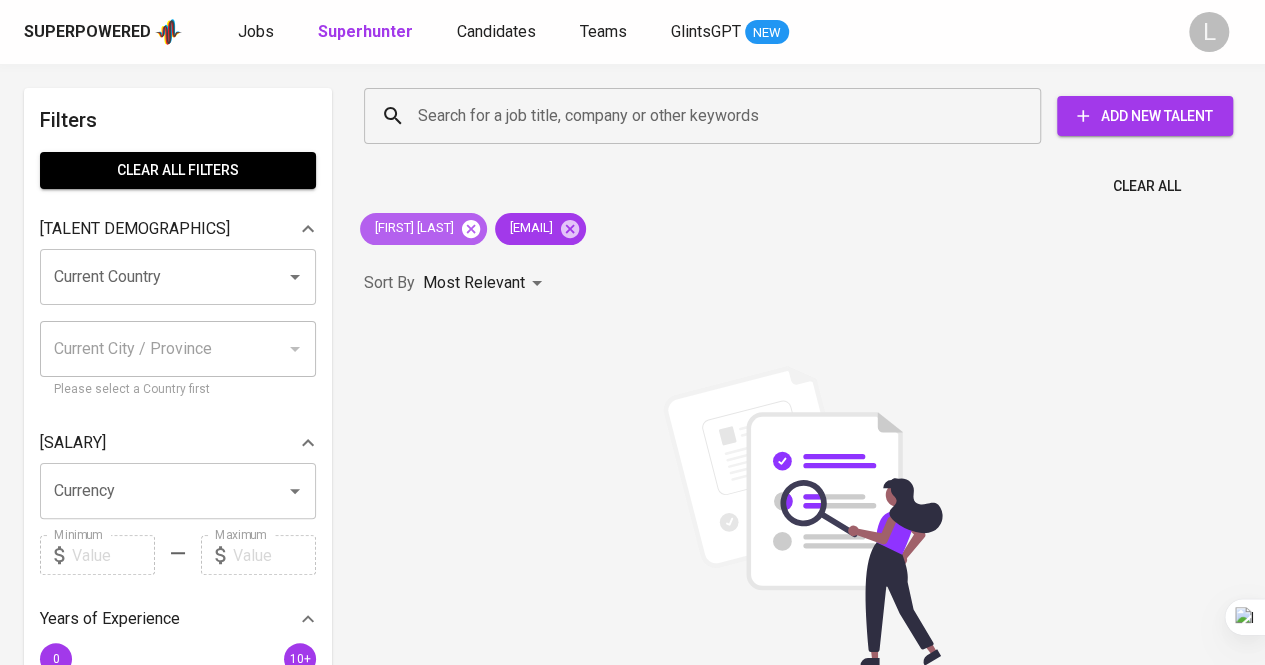 click at bounding box center [471, 229] 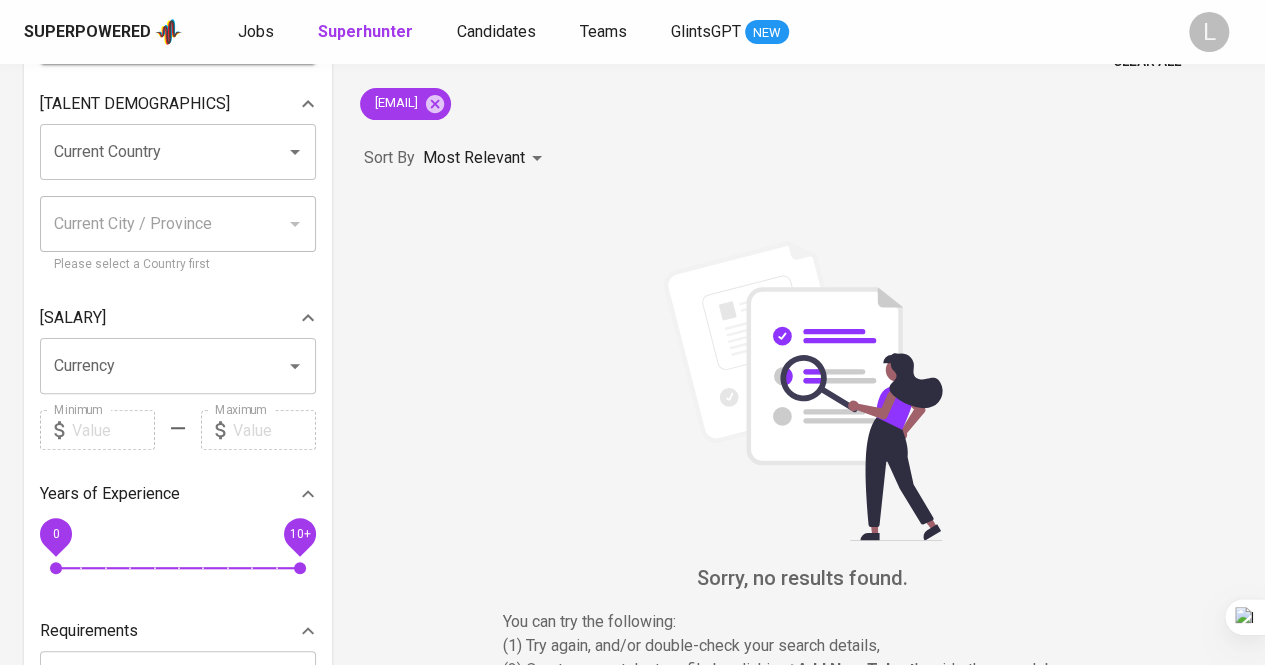 scroll, scrollTop: 128, scrollLeft: 0, axis: vertical 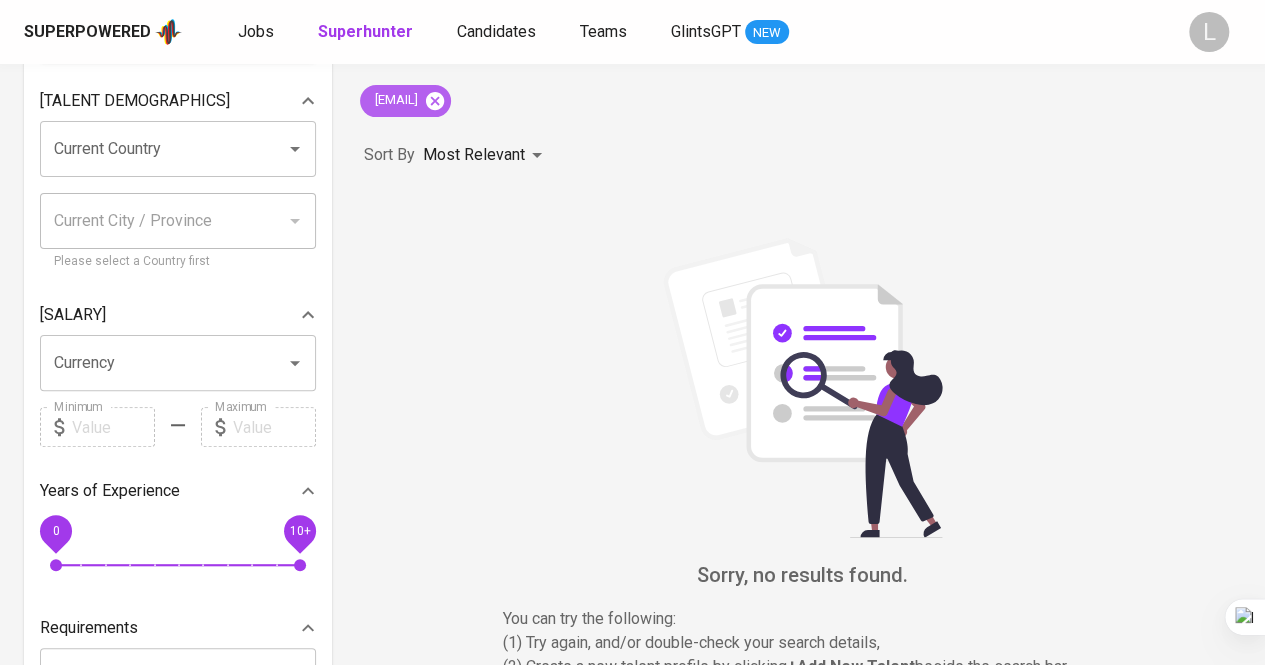 click at bounding box center (435, 101) 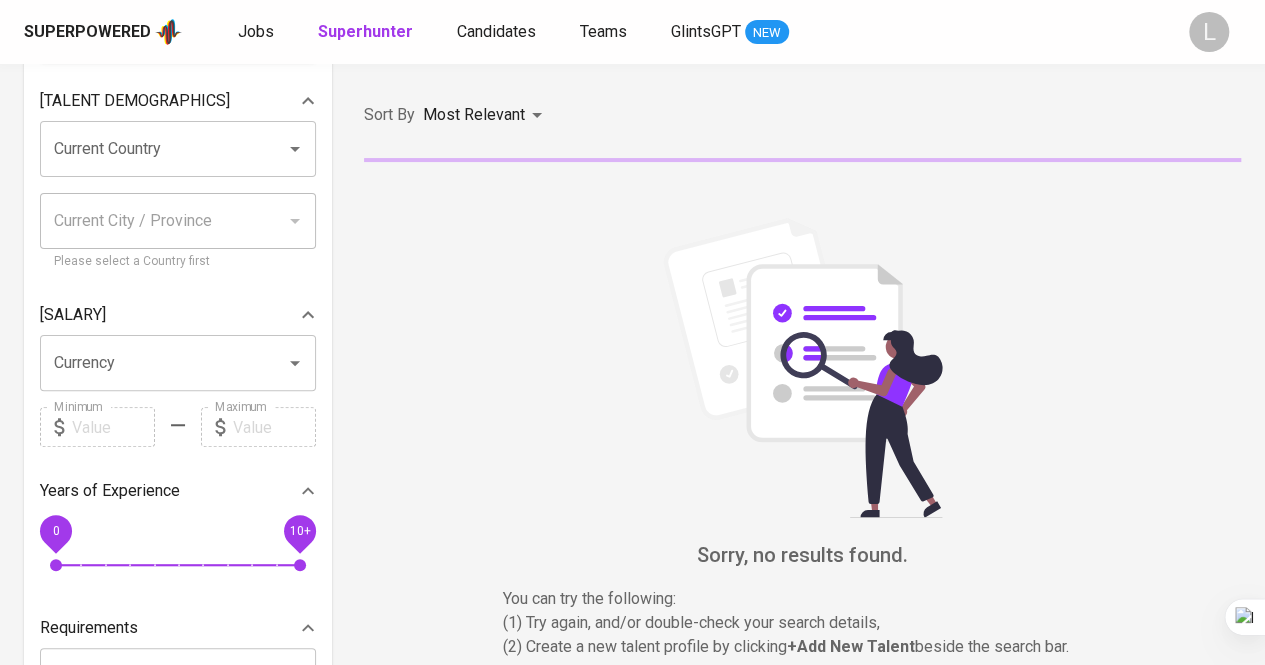 scroll, scrollTop: 0, scrollLeft: 0, axis: both 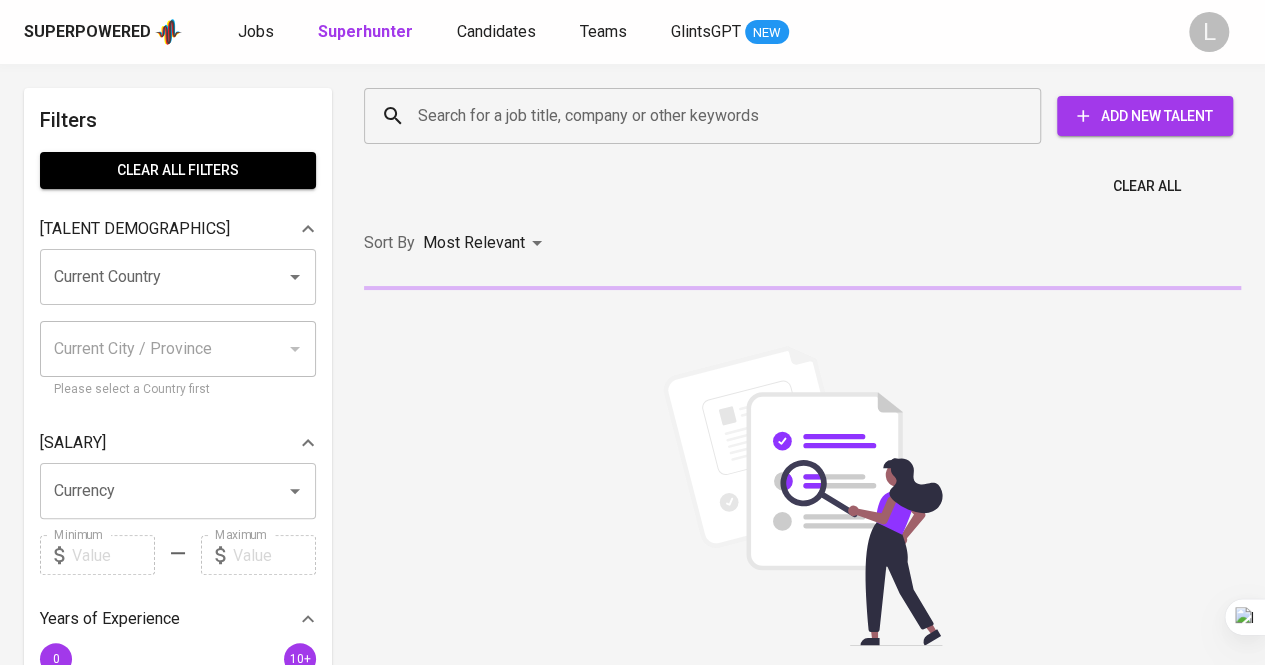 click on "Search for a job title, company or other keywords" at bounding box center (707, 116) 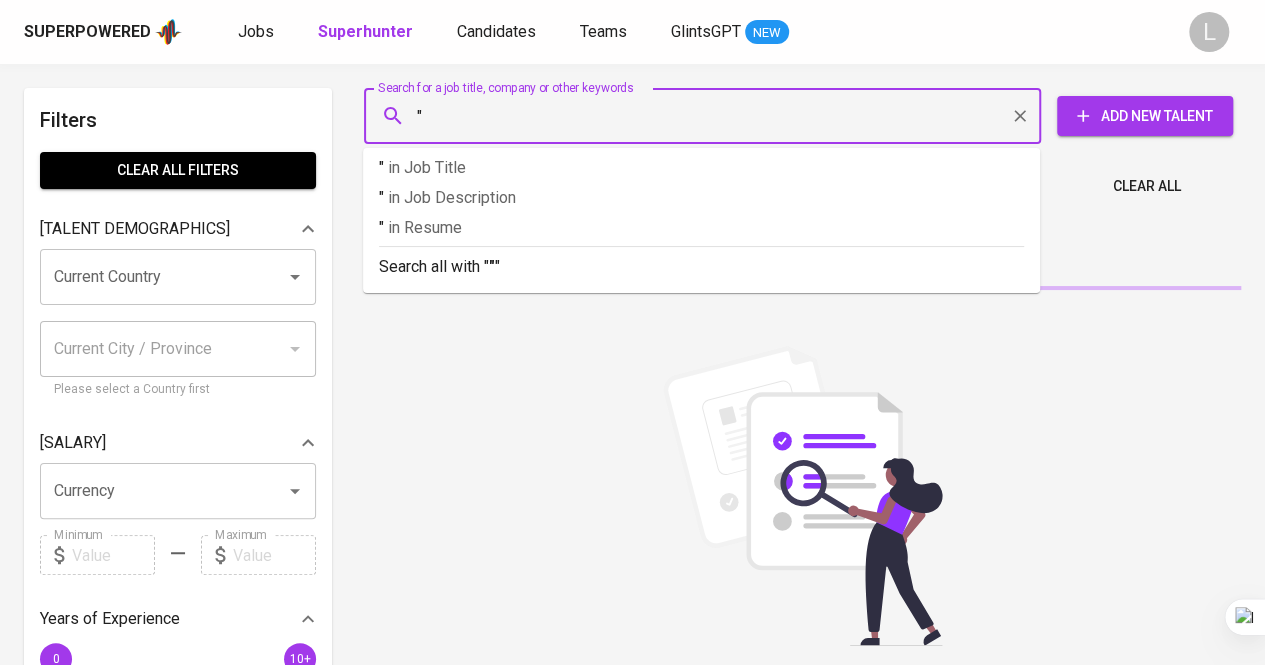 paste on "[FIRST]" 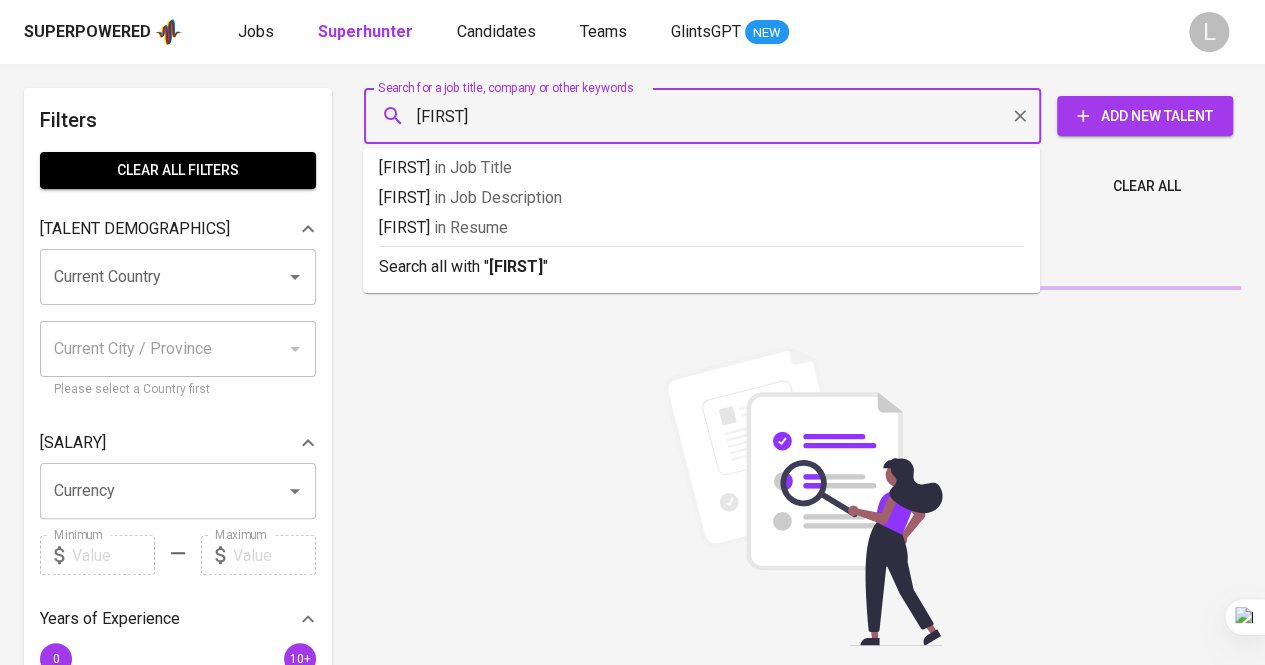 type on "[FIRST]" 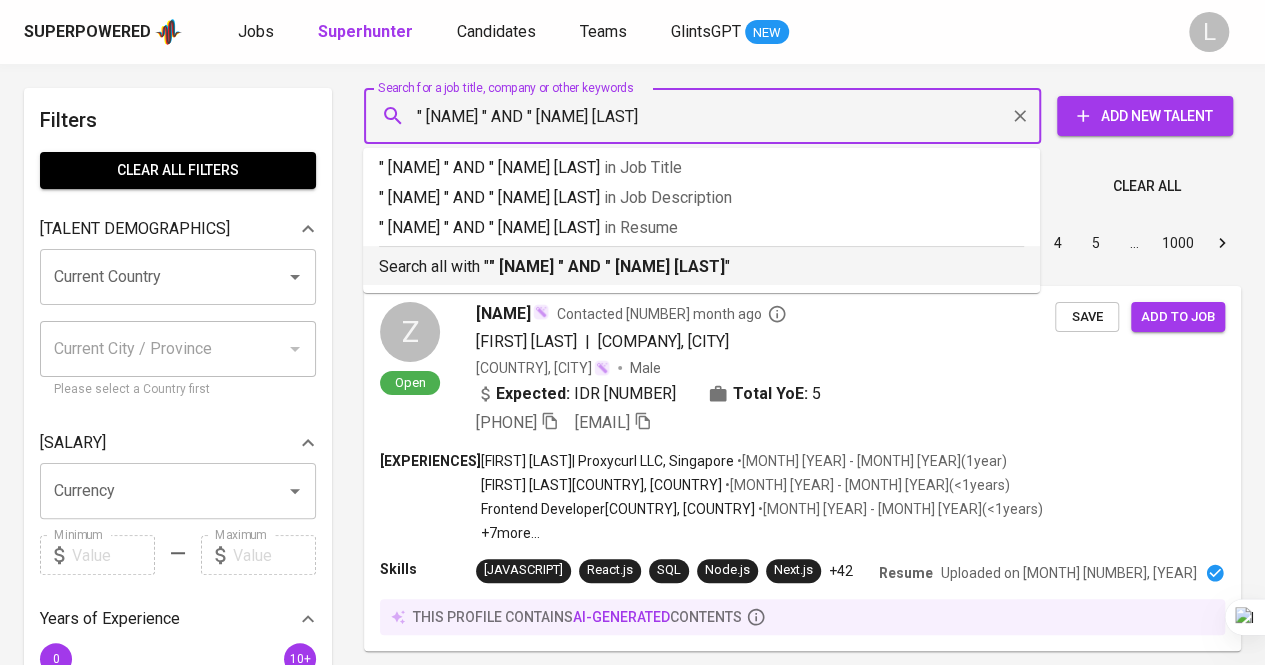 click on "" [NAME] " AND " [NAME] [LAST]" at bounding box center [607, 266] 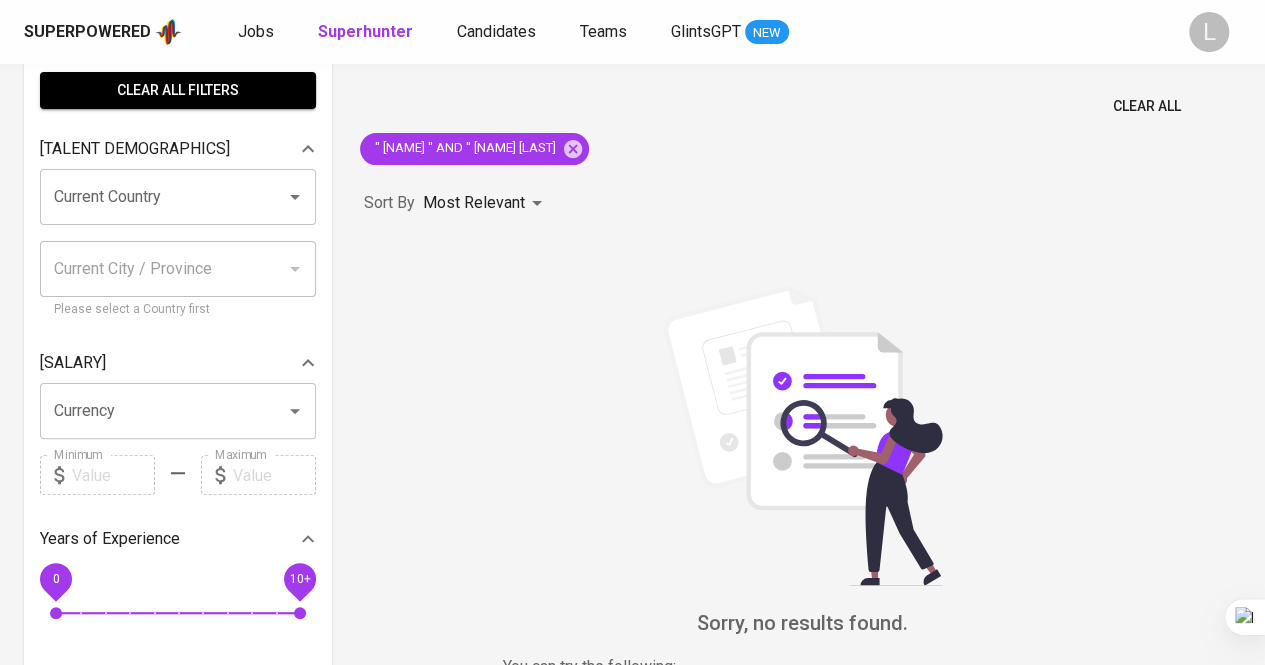 scroll, scrollTop: 0, scrollLeft: 0, axis: both 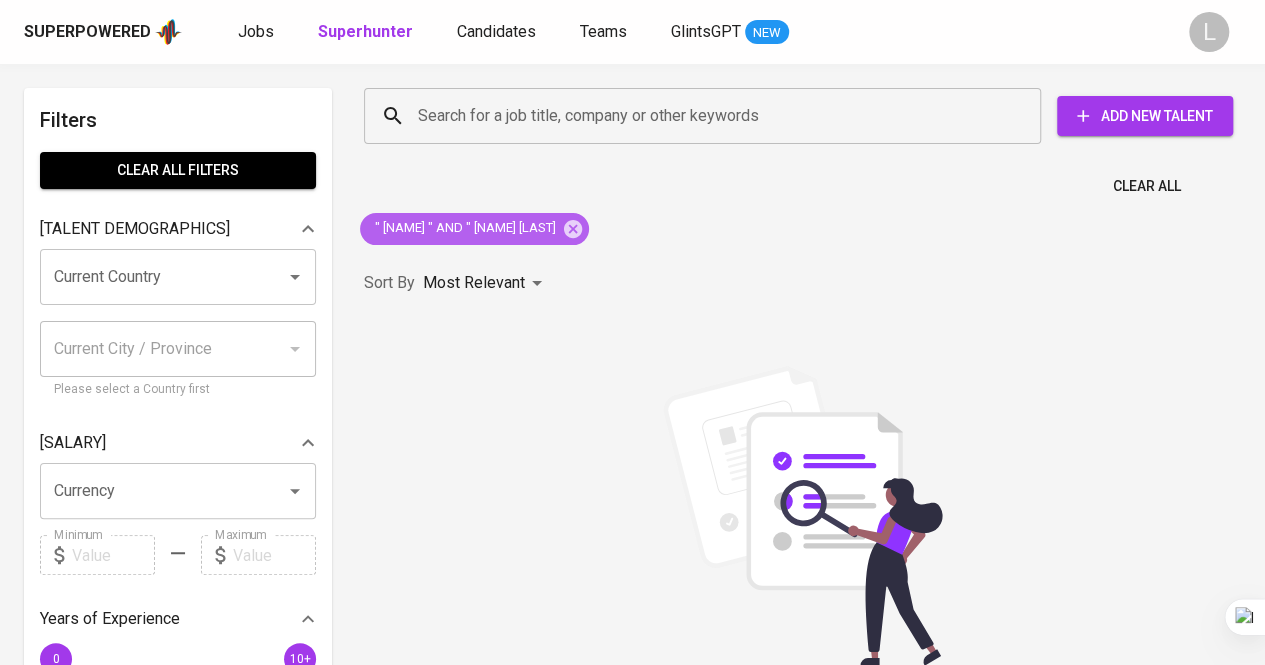 click on "" [NAME] " AND " [NAME] [LAST]" at bounding box center [464, 228] 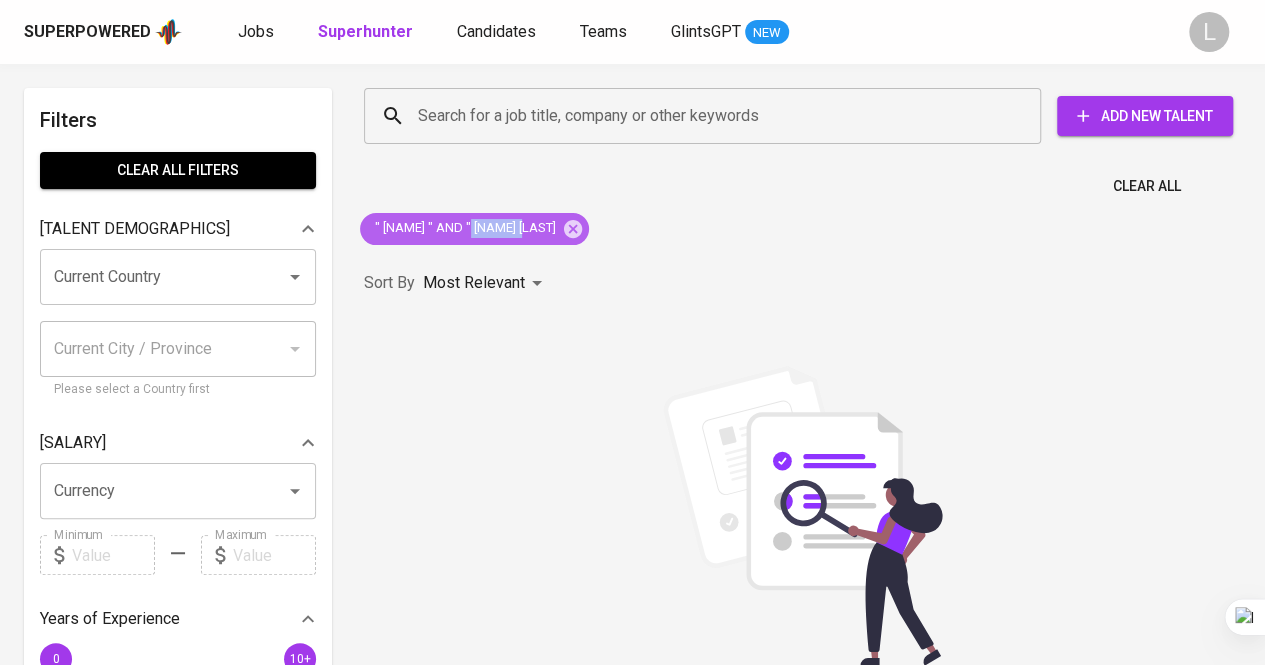 click on "" [NAME] " AND " [NAME] [LAST]" at bounding box center [464, 228] 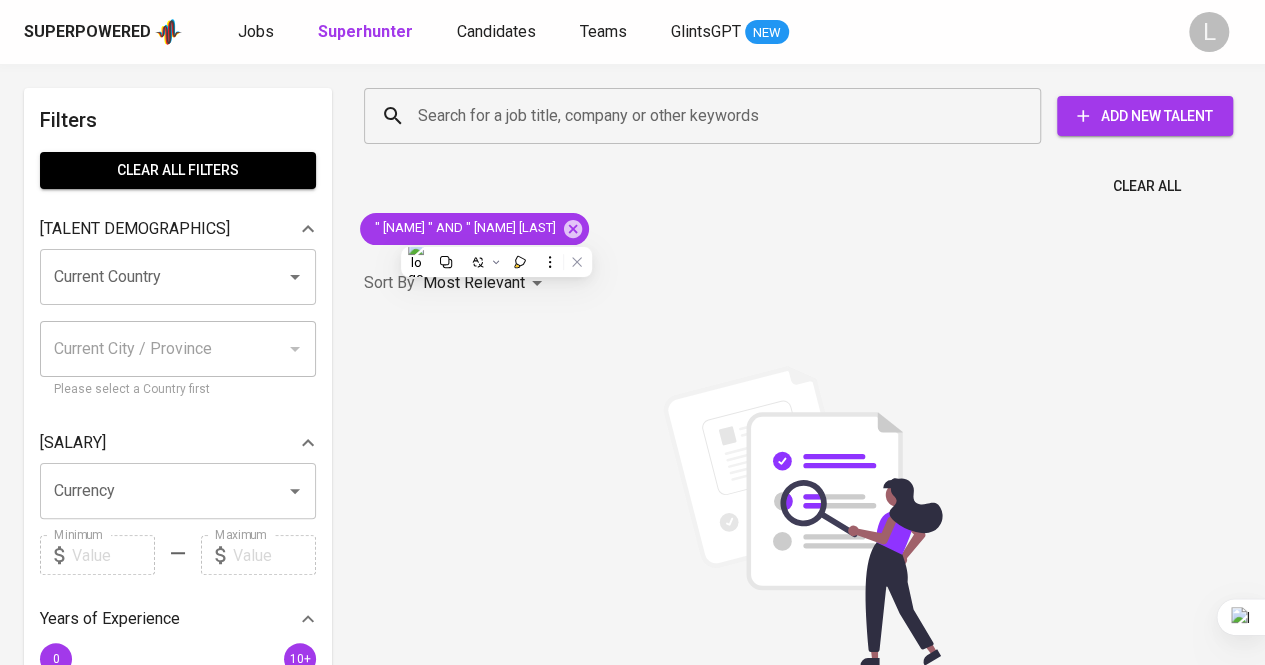 click on "Search for a job title, company or other keywords Search for a job title, company or other keywords Add New Talent Clear All   " [NAME] " AND " [NAME] [LAST] " Sort By Most Relevant MOST_RELEVANT Sorry, no results found. You can try the following : (1) Try again, and/or double-check your search details, (2) Create a new talent profile by clicking  +  Add New Talent  beside the search bar." at bounding box center (802, 467) 